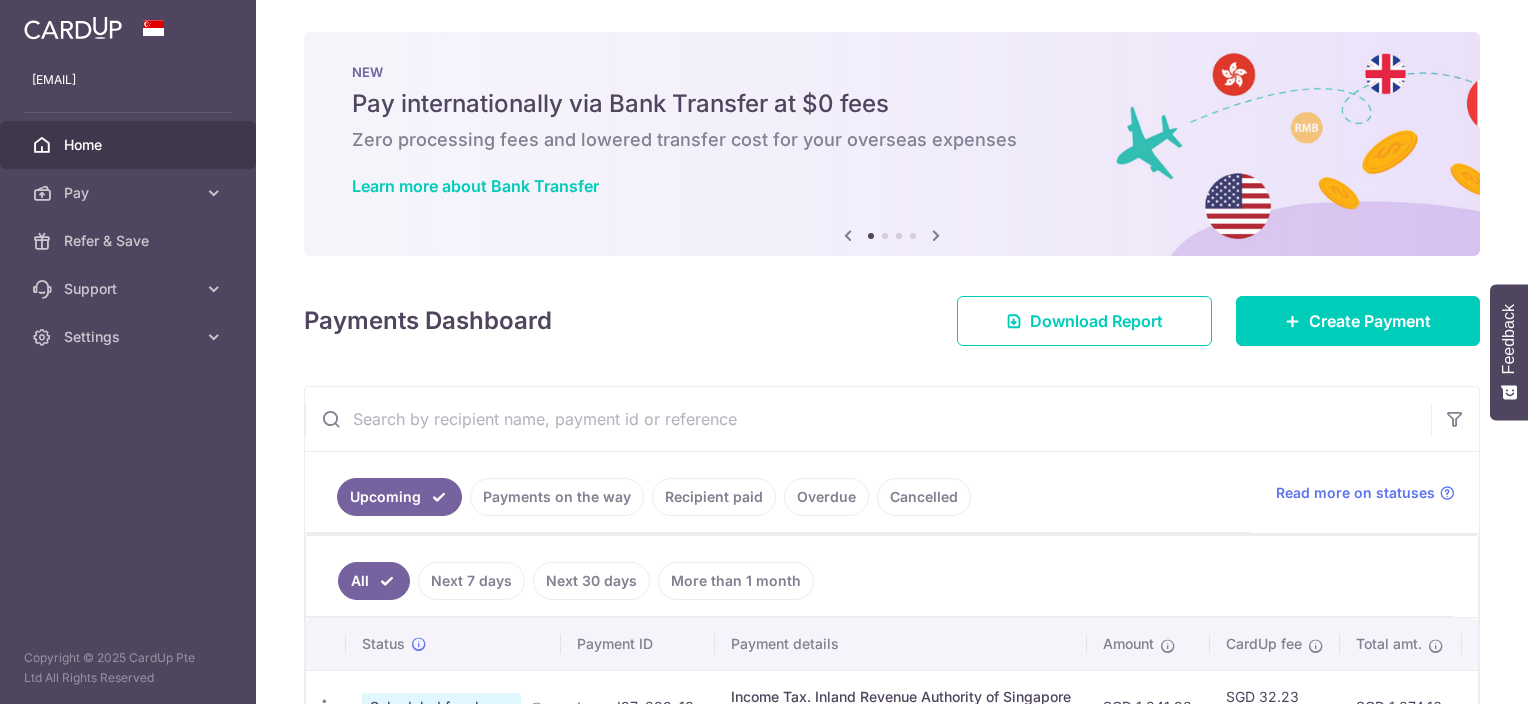 scroll, scrollTop: 0, scrollLeft: 0, axis: both 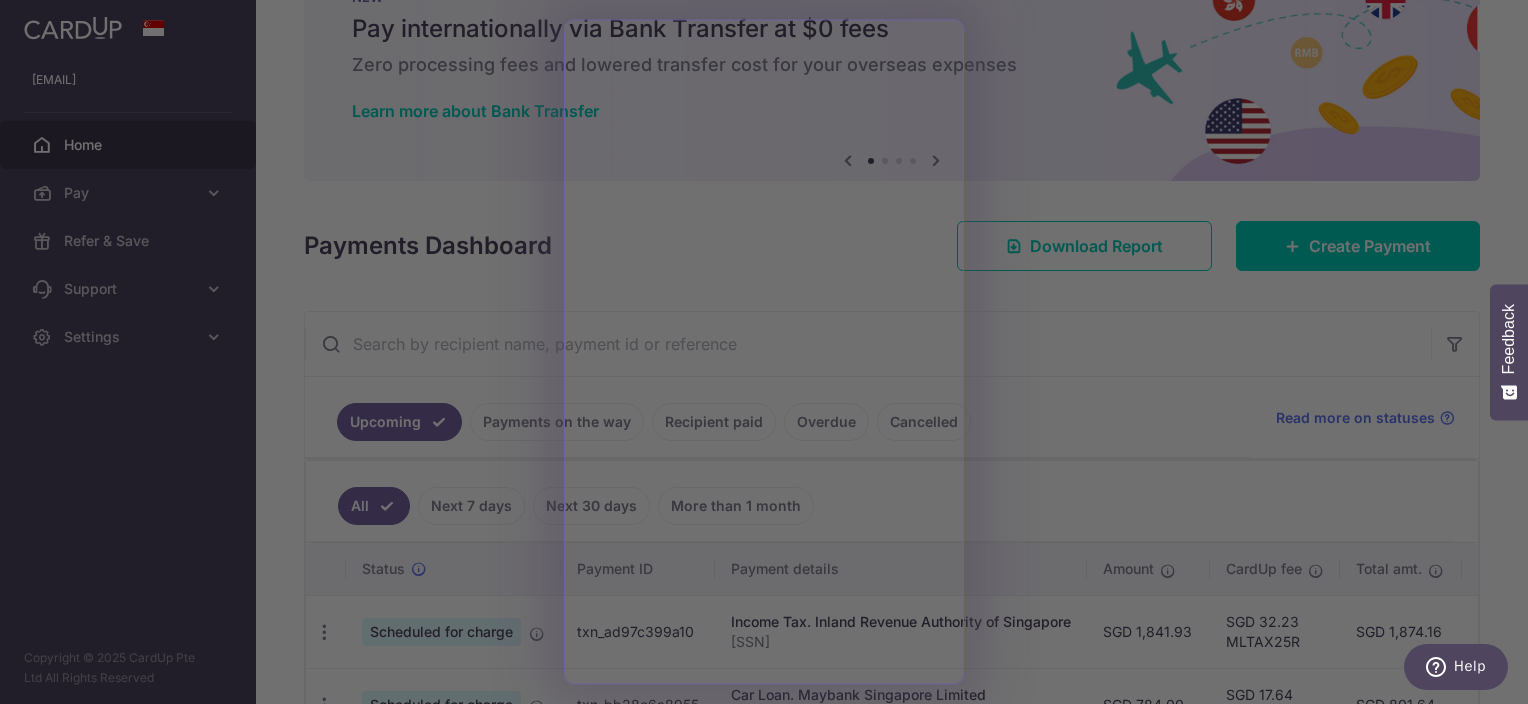 drag, startPoint x: 1520, startPoint y: 117, endPoint x: 1520, endPoint y: 150, distance: 33 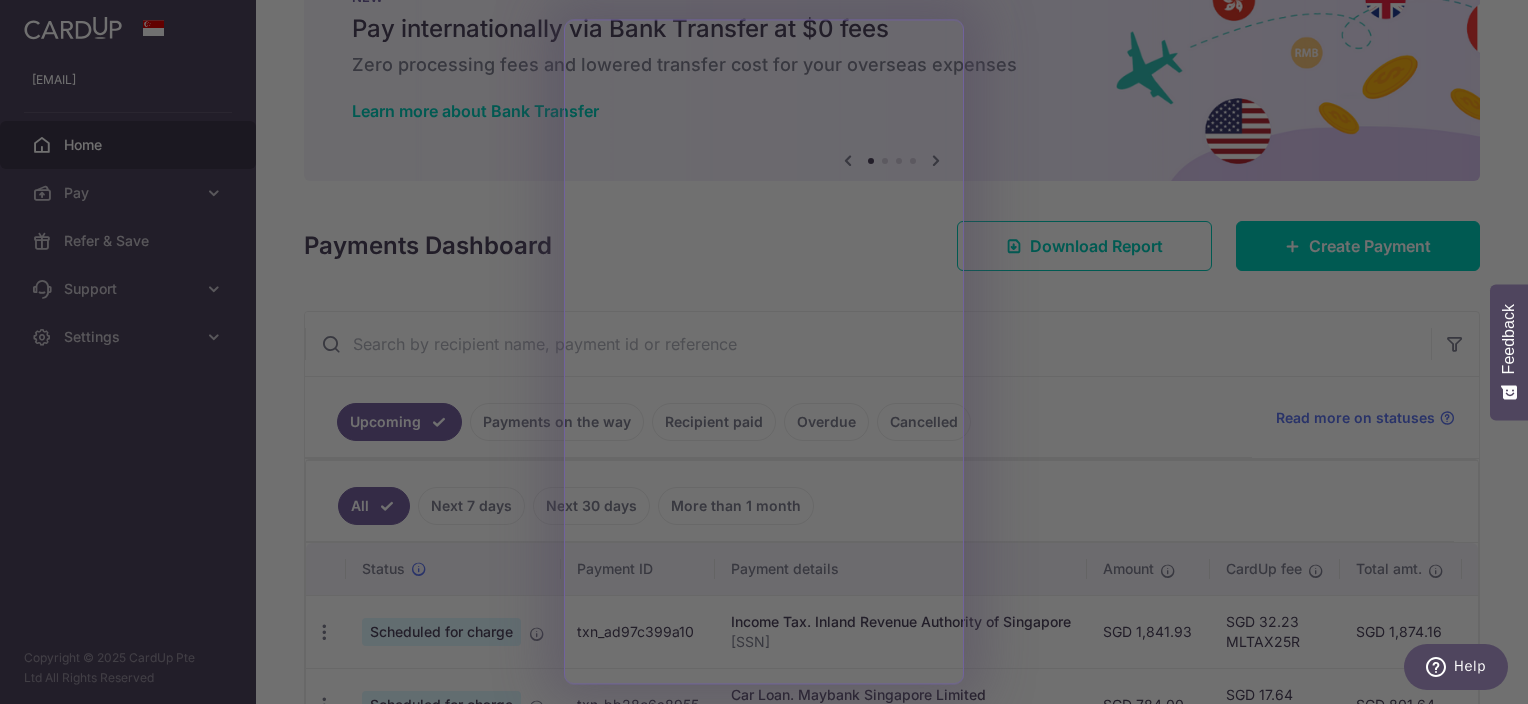 click at bounding box center (771, 355) 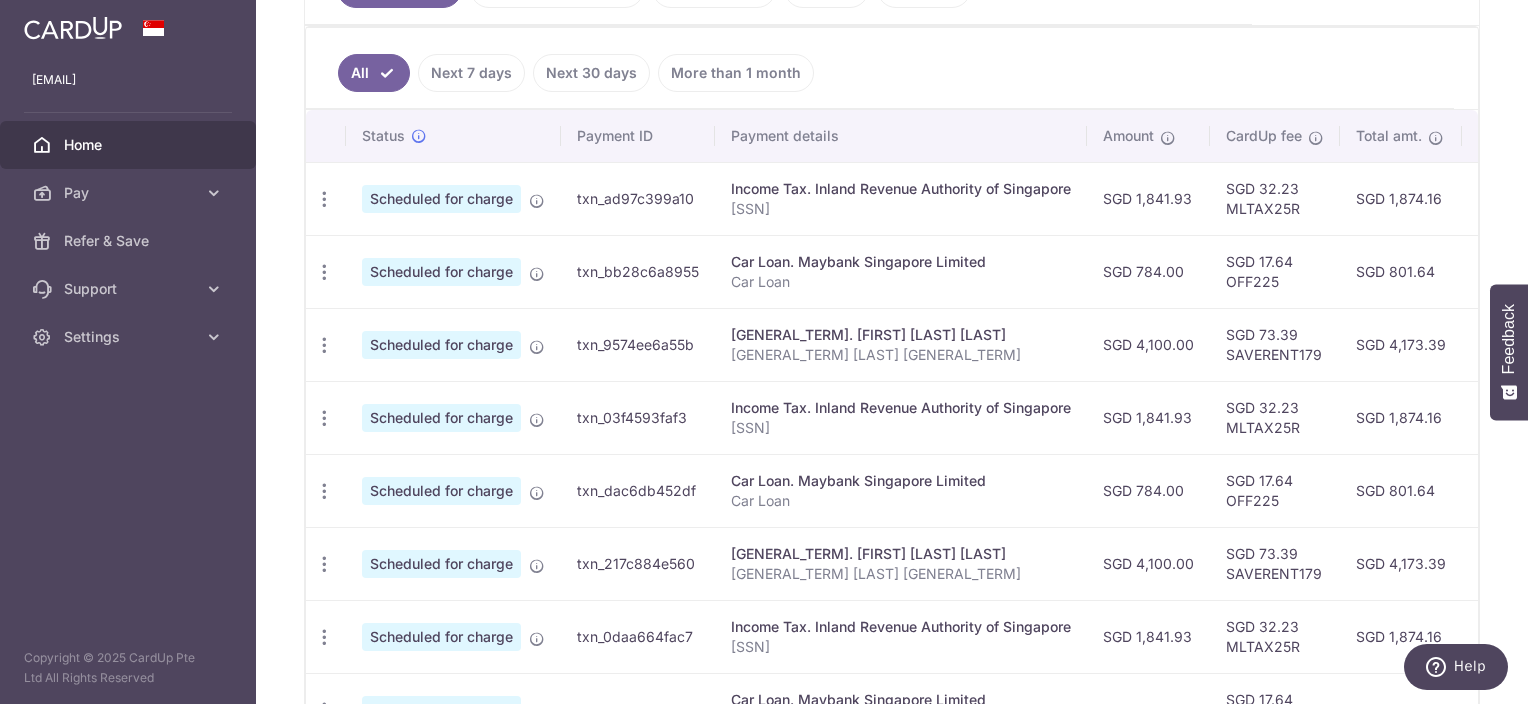 scroll, scrollTop: 635, scrollLeft: 0, axis: vertical 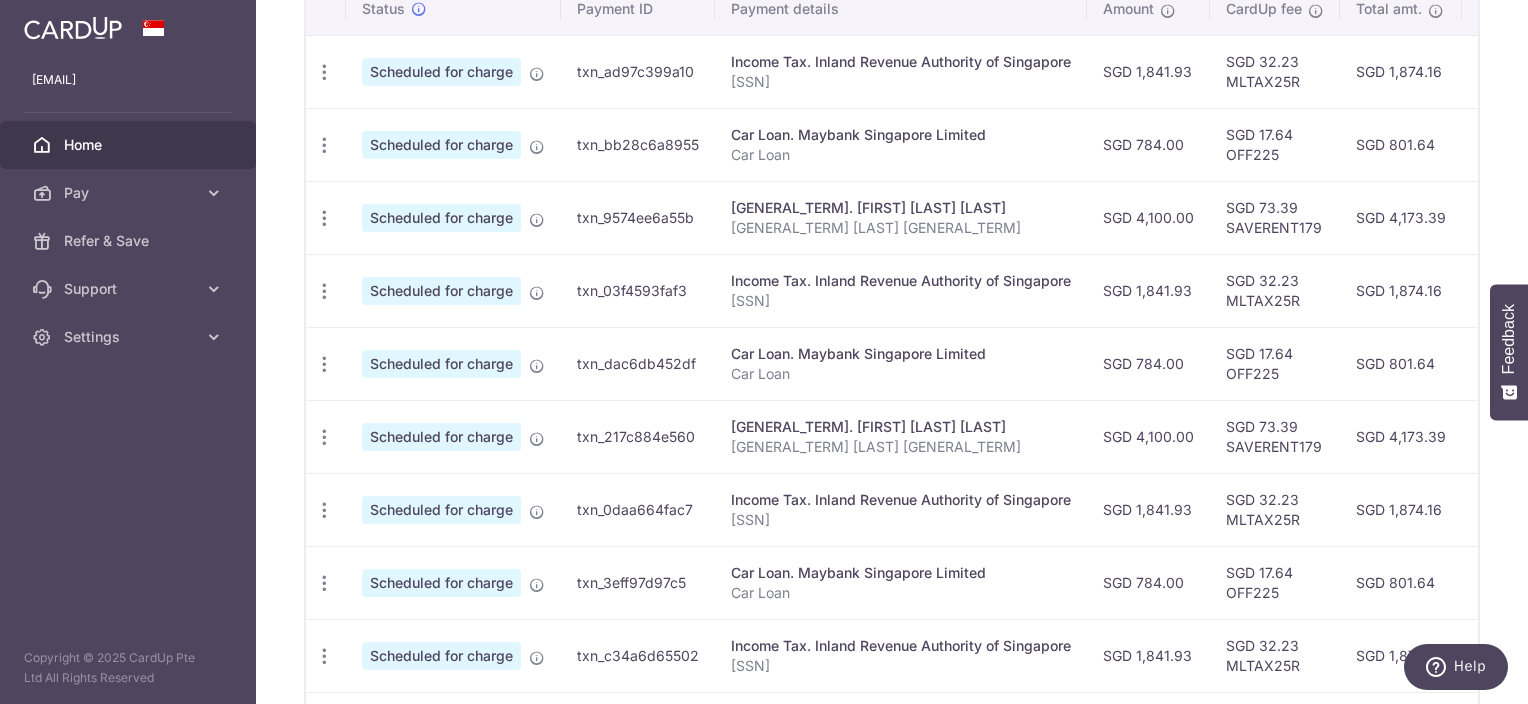 click on "txn_217c884e560" at bounding box center [638, 436] 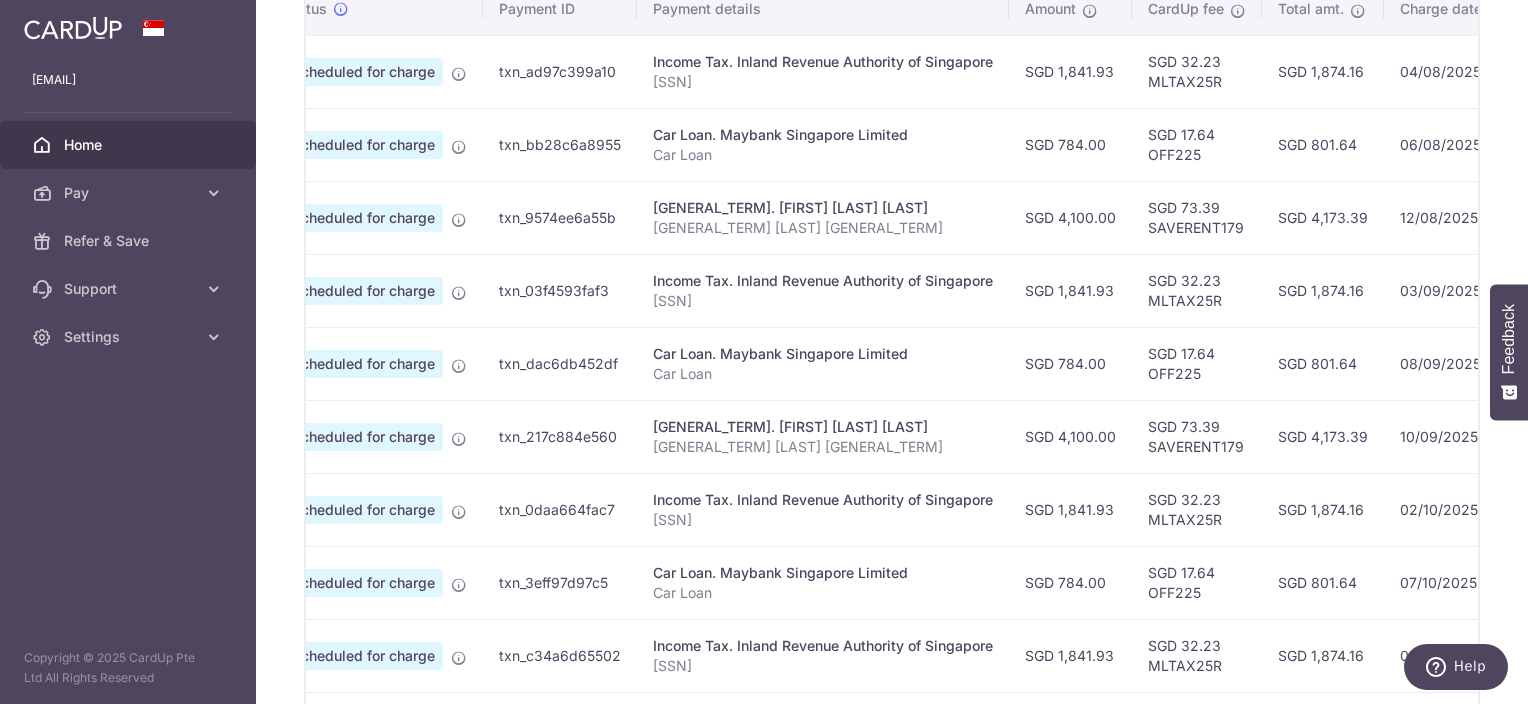 scroll, scrollTop: 0, scrollLeft: 0, axis: both 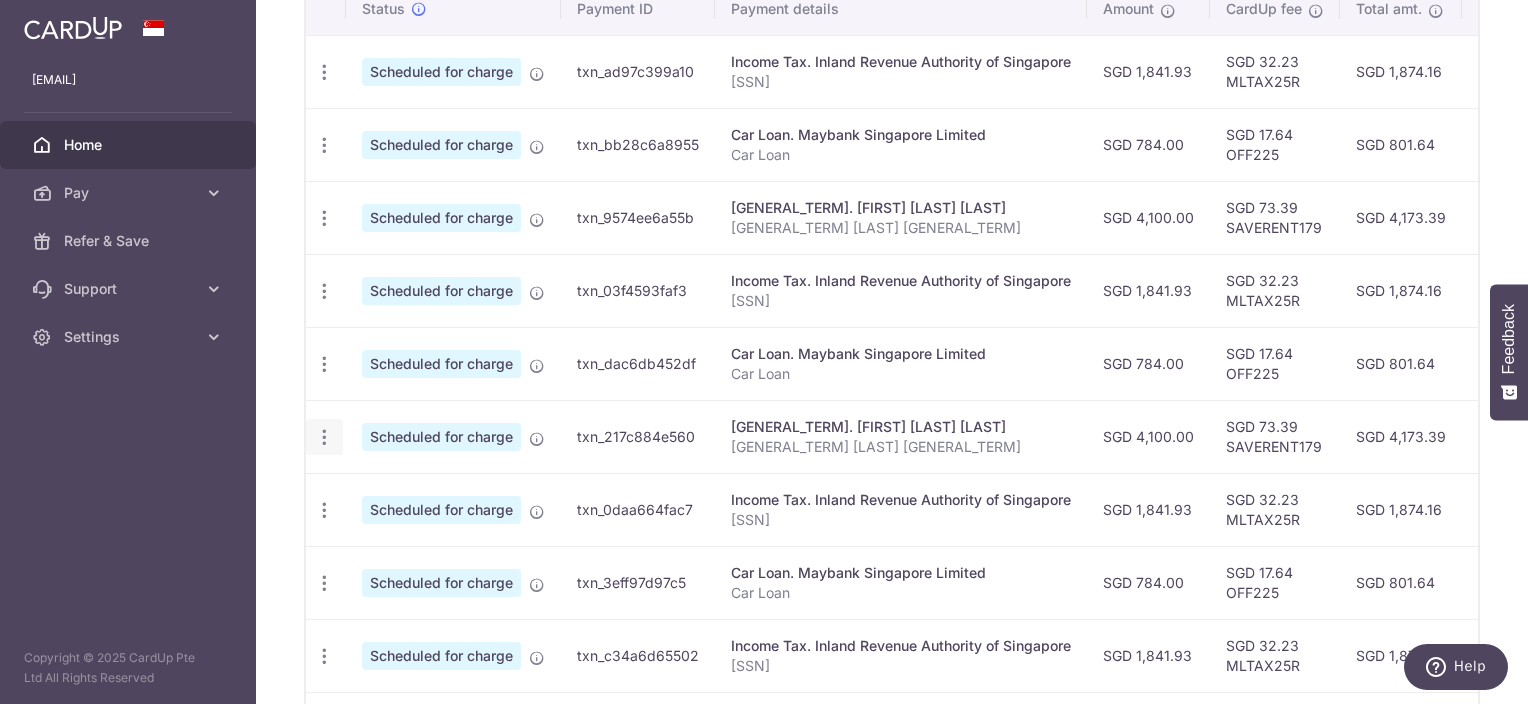 click at bounding box center (324, 72) 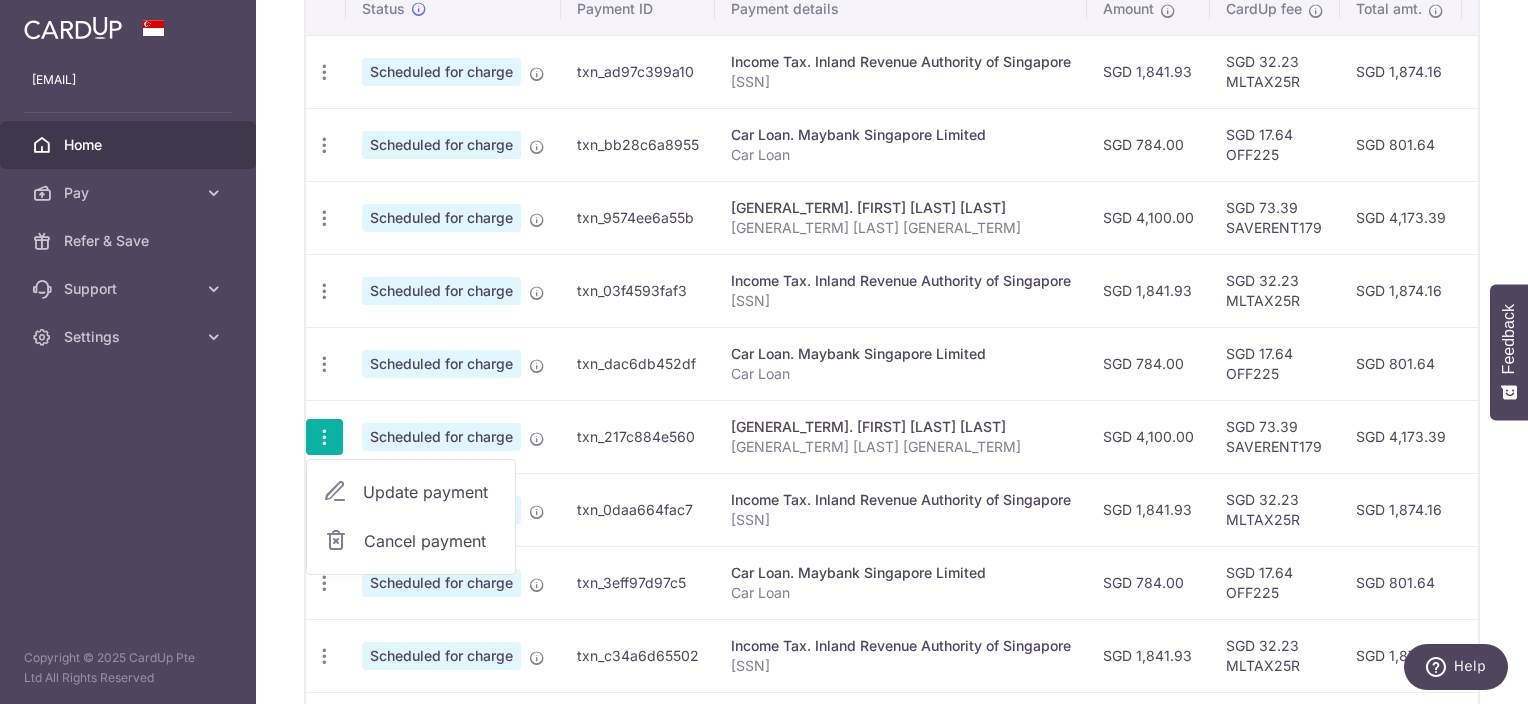 click on "Cancel payment" at bounding box center [431, 541] 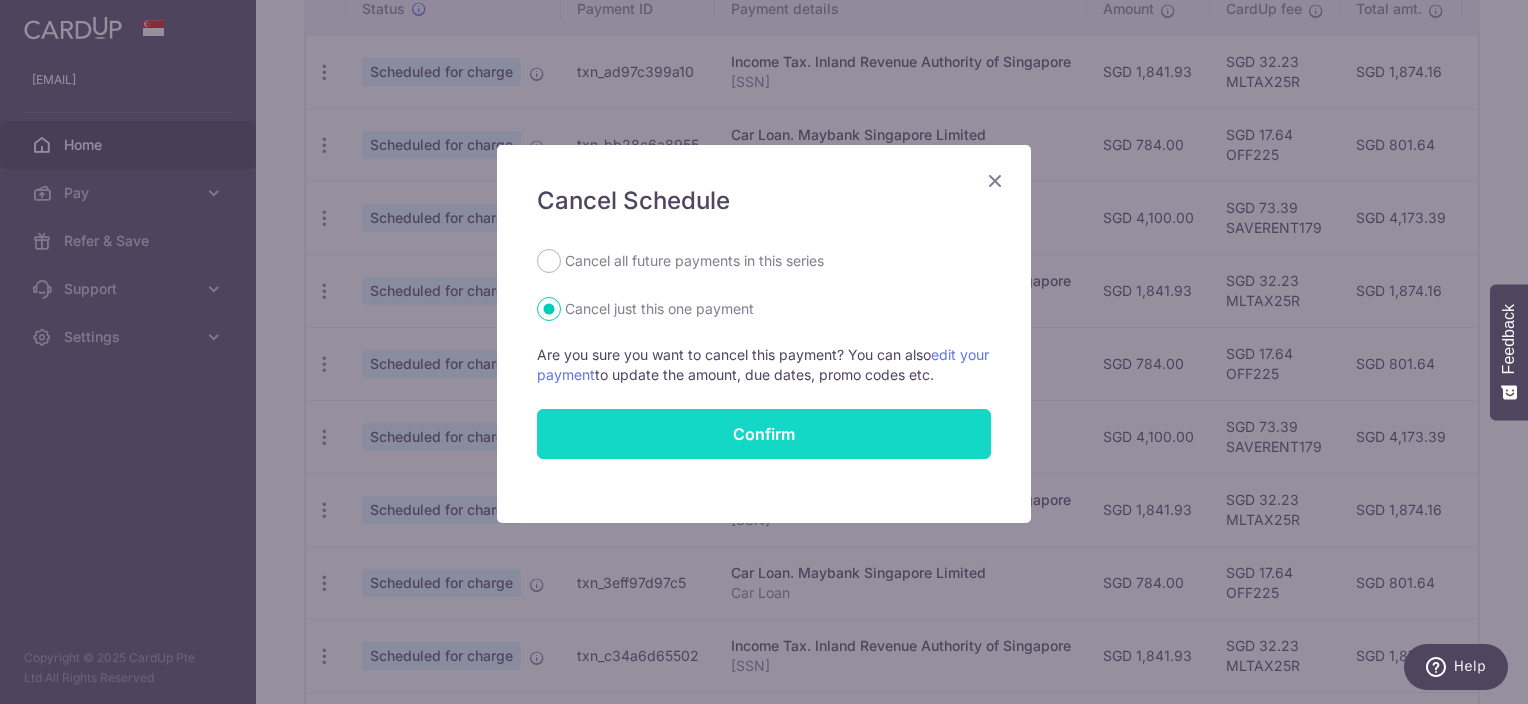 click on "Confirm" at bounding box center (764, 434) 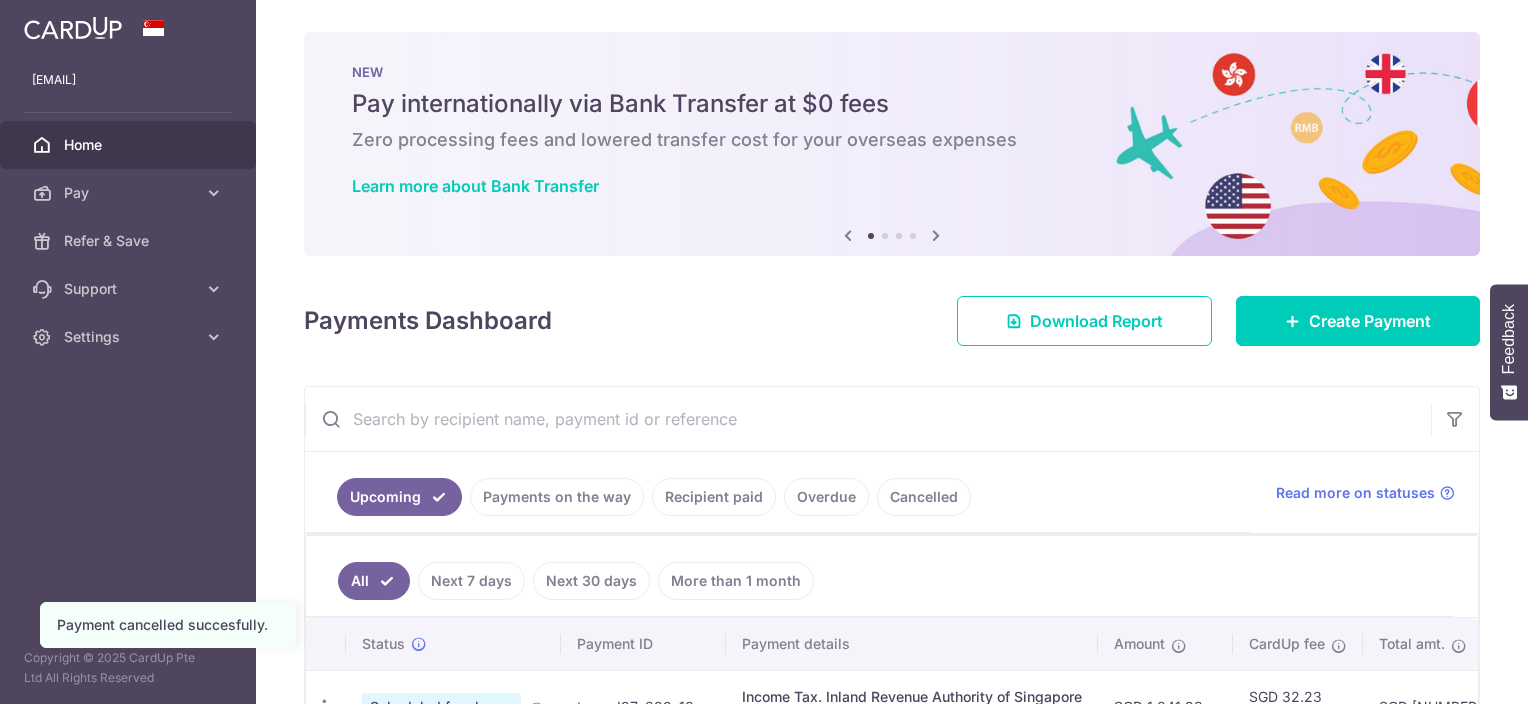 scroll, scrollTop: 0, scrollLeft: 0, axis: both 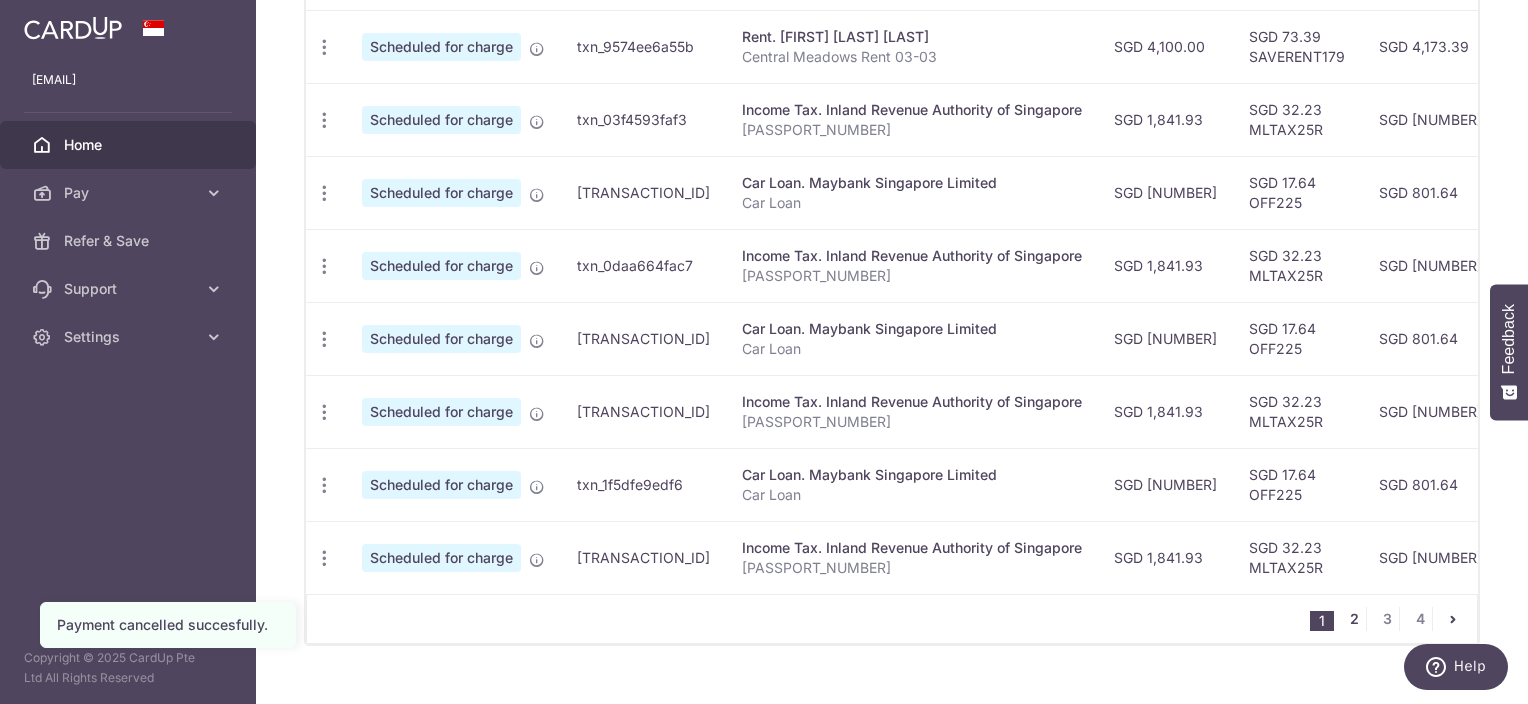 click on "2" at bounding box center (1354, 619) 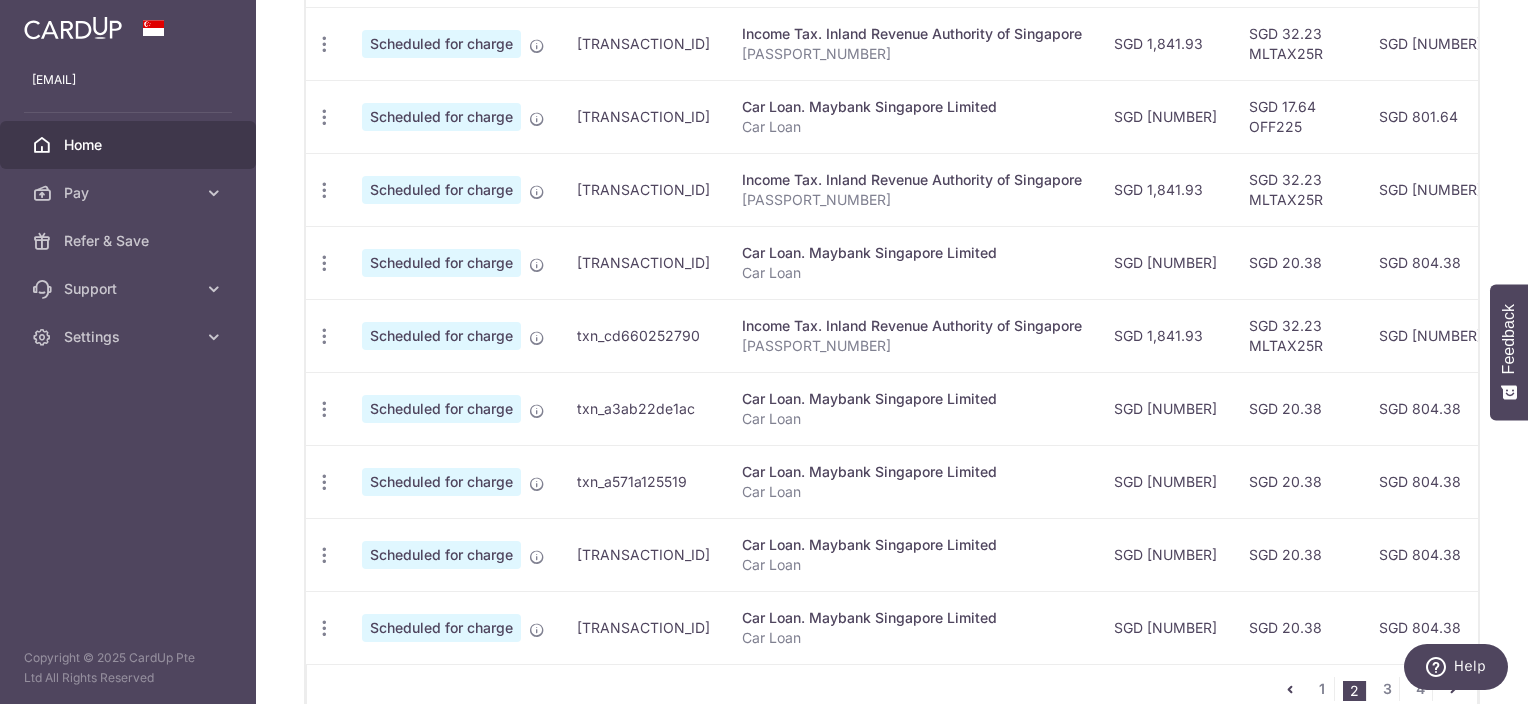 scroll, scrollTop: 847, scrollLeft: 0, axis: vertical 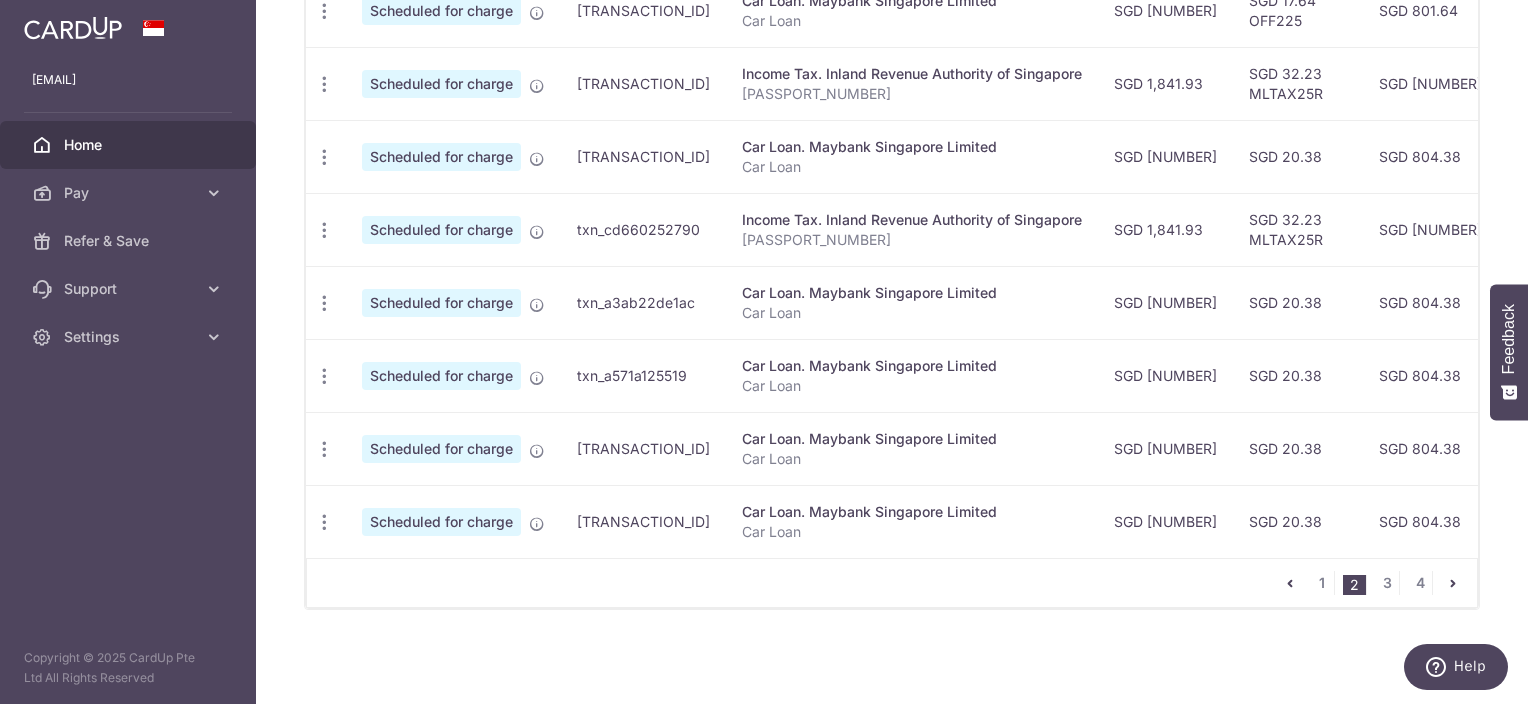 click at bounding box center (1453, 583) 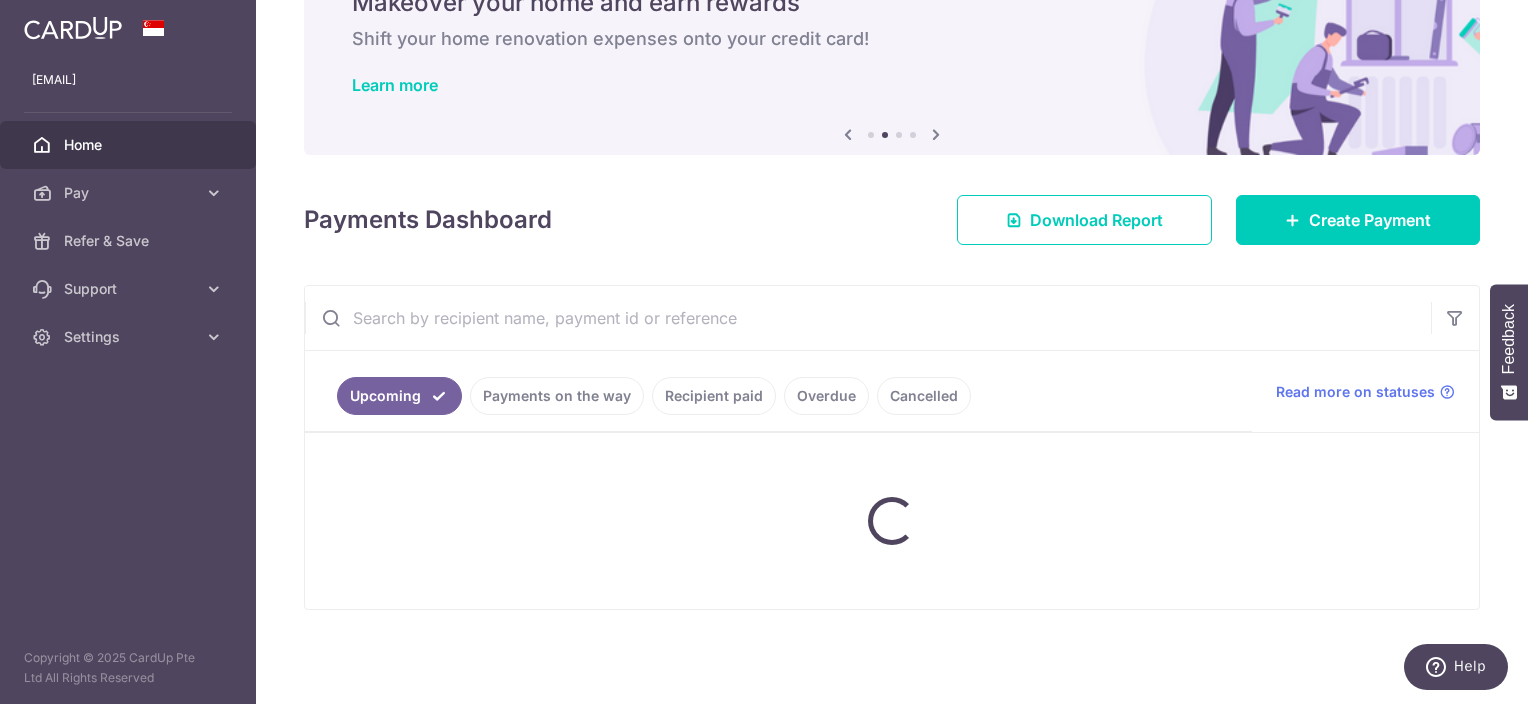 scroll, scrollTop: 99, scrollLeft: 0, axis: vertical 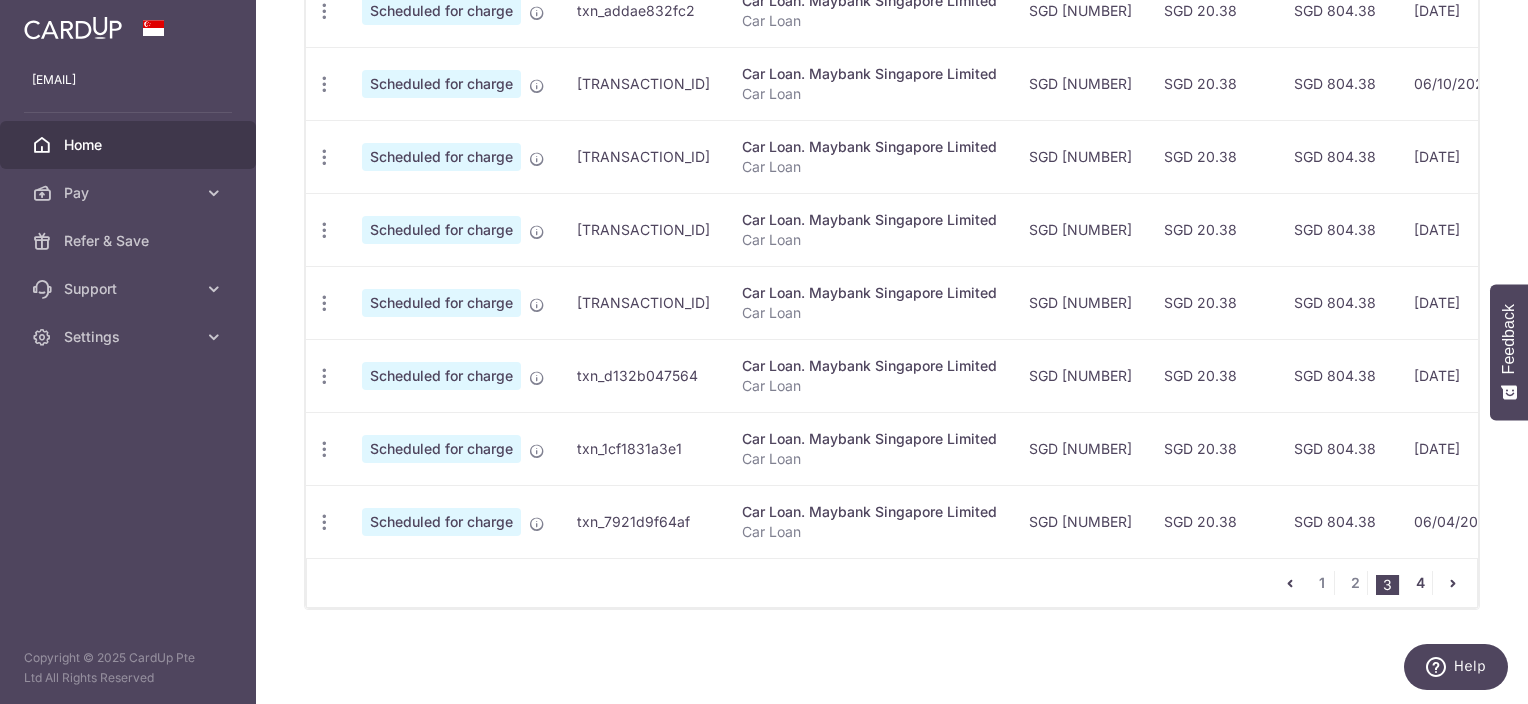 click on "4" at bounding box center [1420, 583] 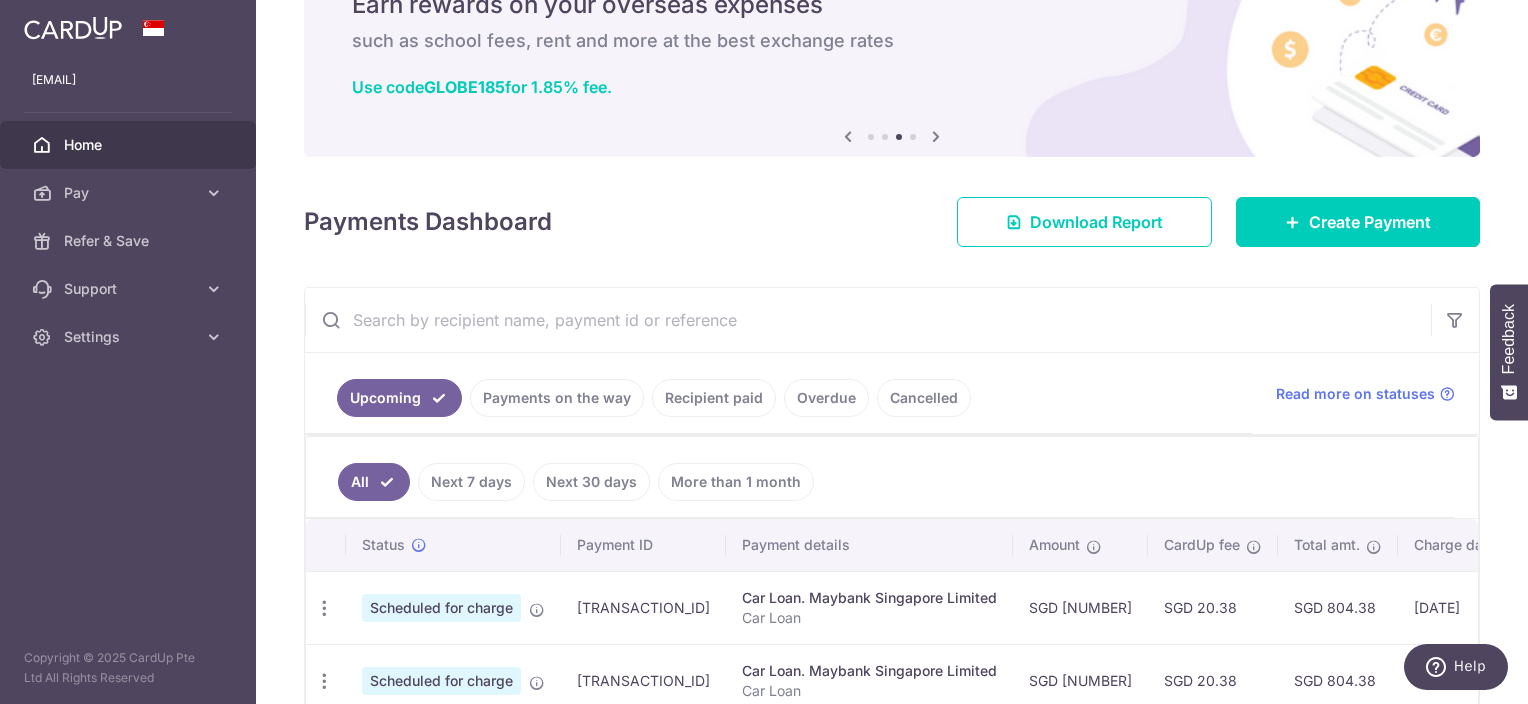 scroll, scrollTop: 410, scrollLeft: 0, axis: vertical 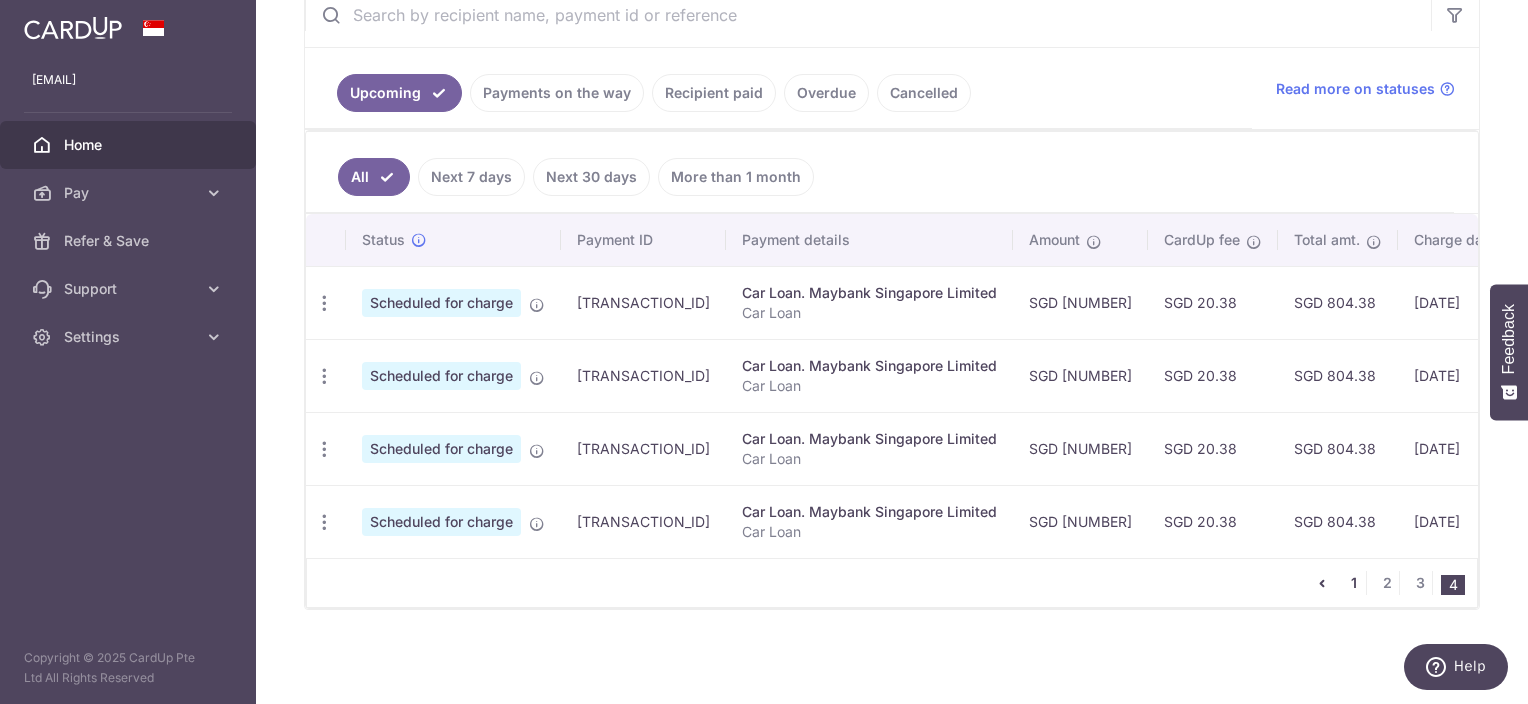 click on "1" at bounding box center (1354, 583) 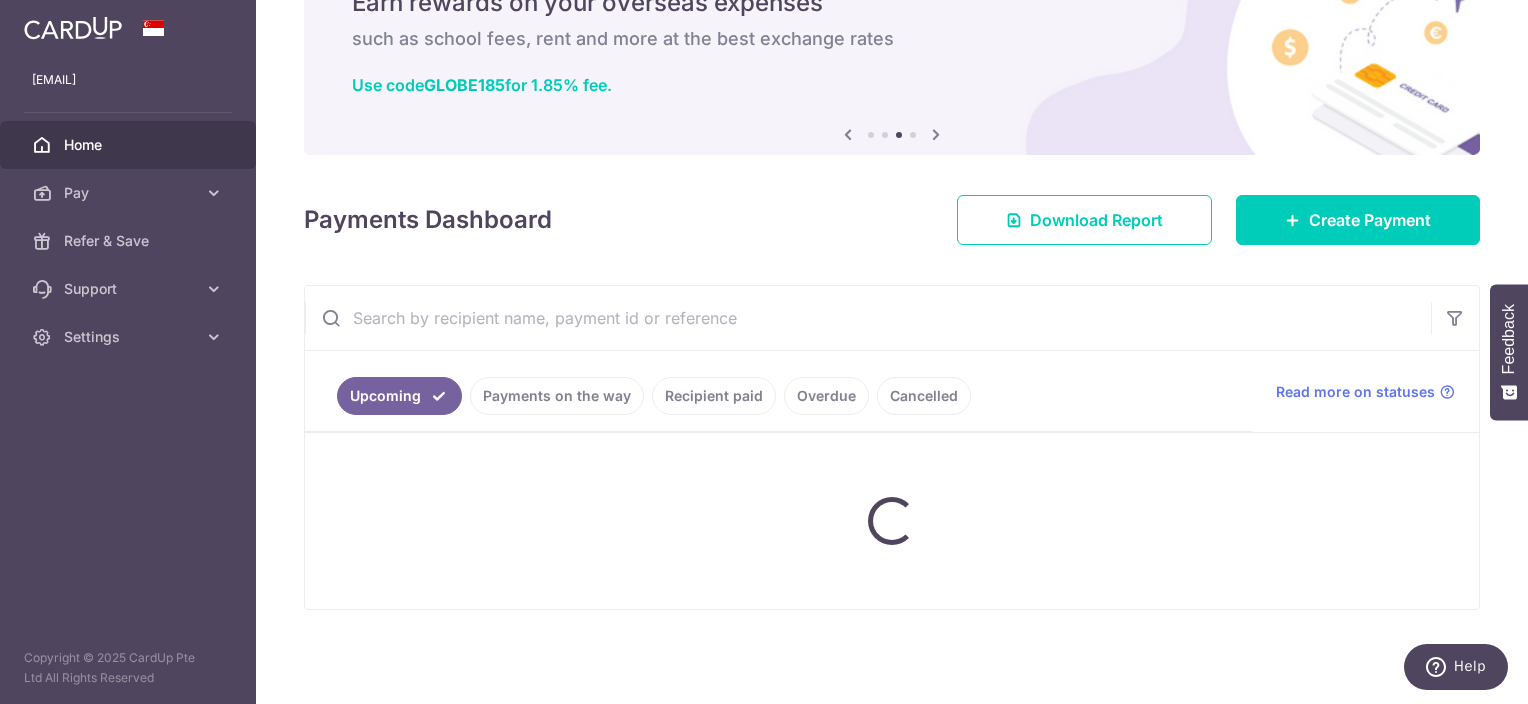 scroll, scrollTop: 99, scrollLeft: 0, axis: vertical 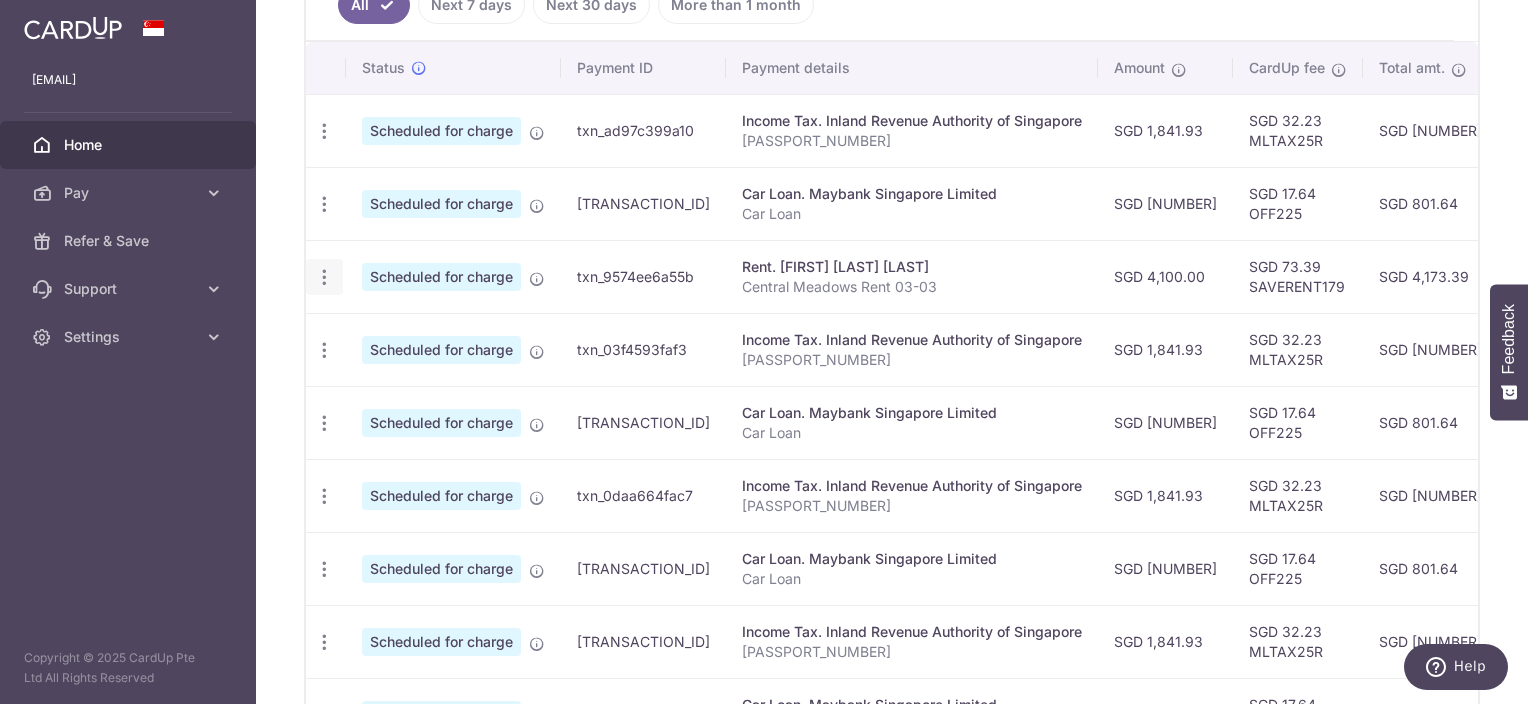 click at bounding box center (324, 131) 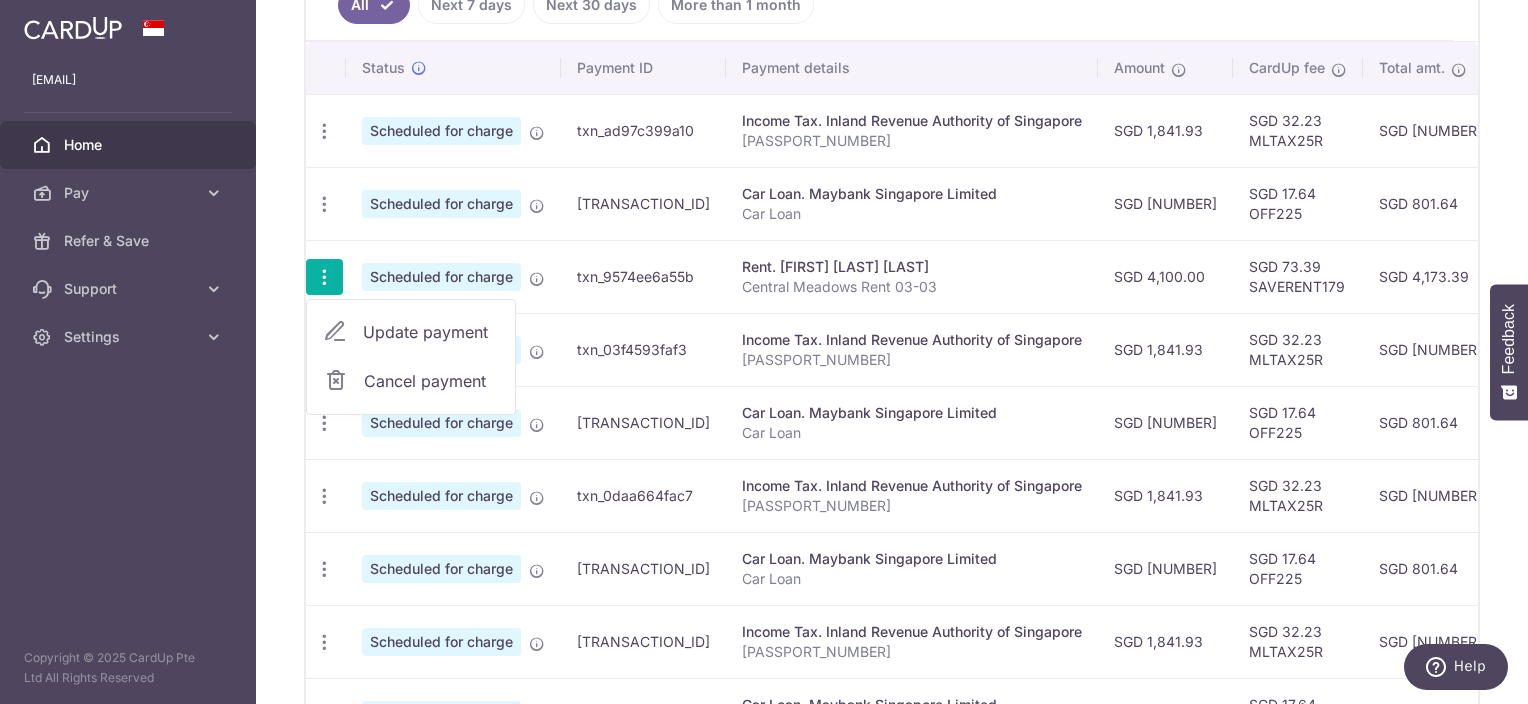 click on "Update payment" at bounding box center (431, 332) 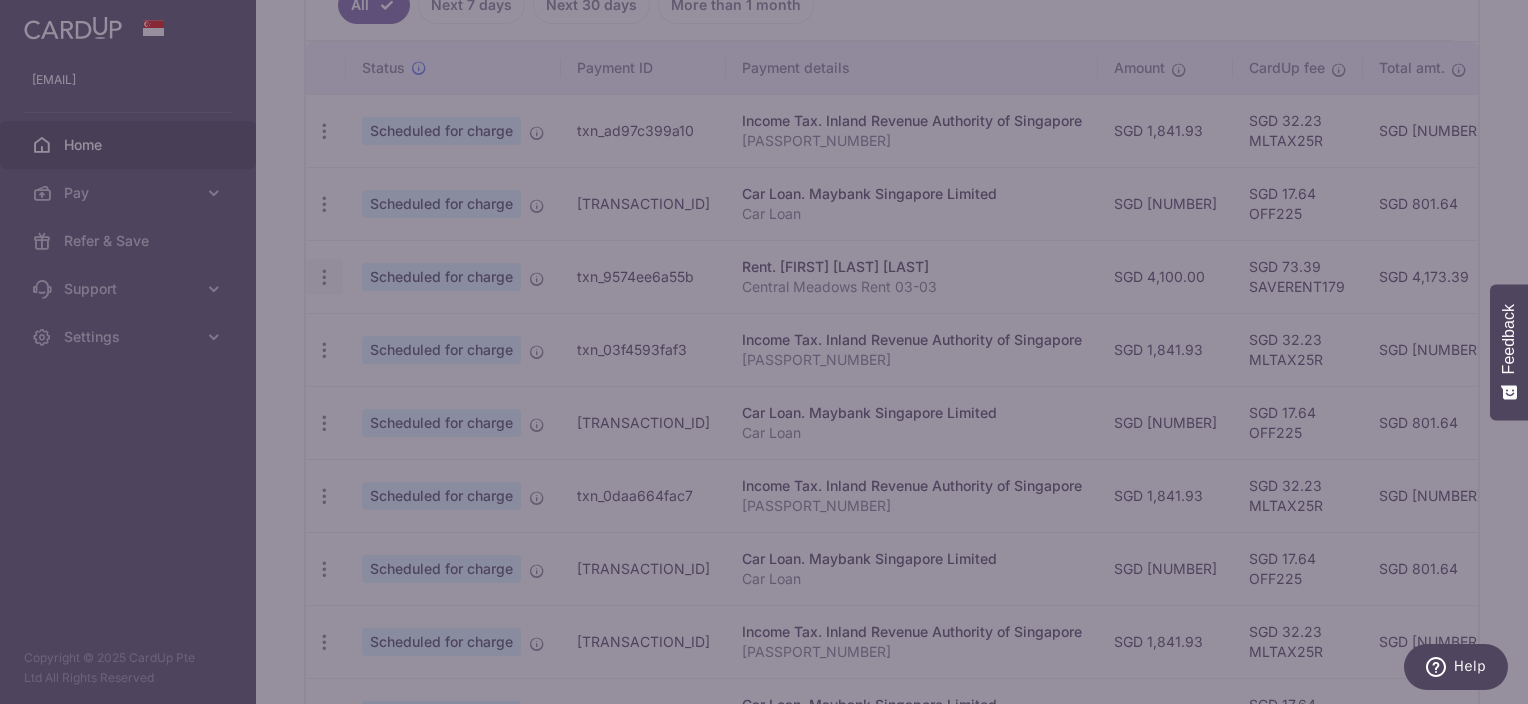 type on "SAVERENT179" 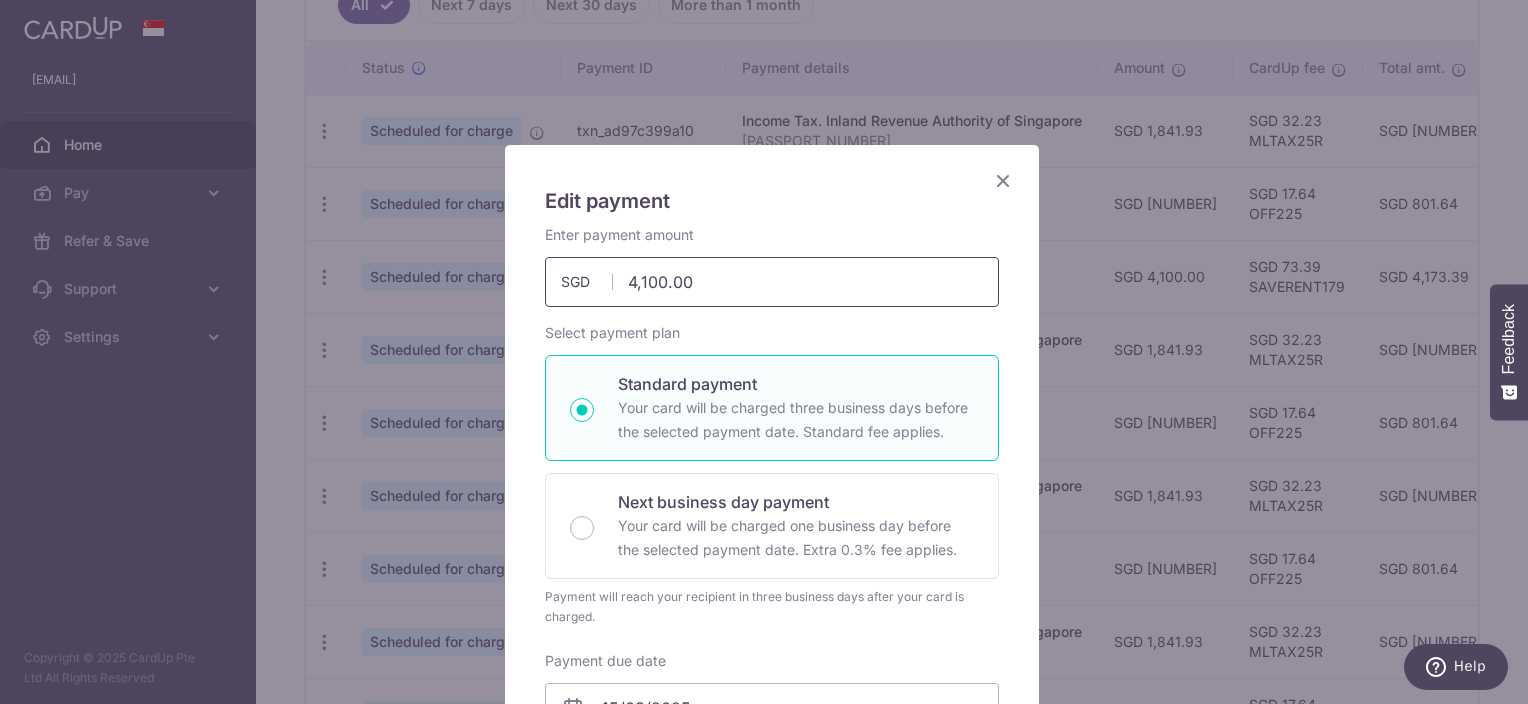 click on "4,100.00" at bounding box center [772, 282] 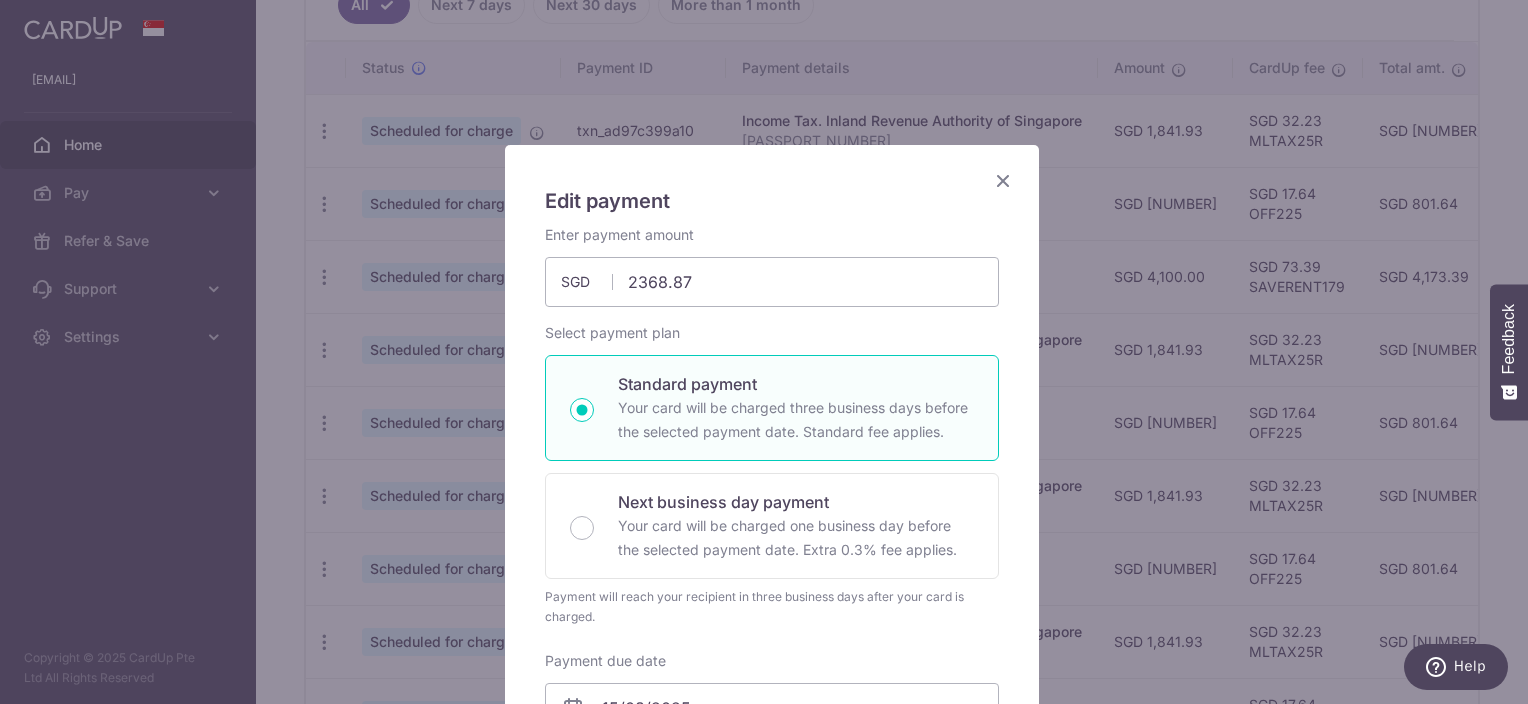 type on "2,368.87" 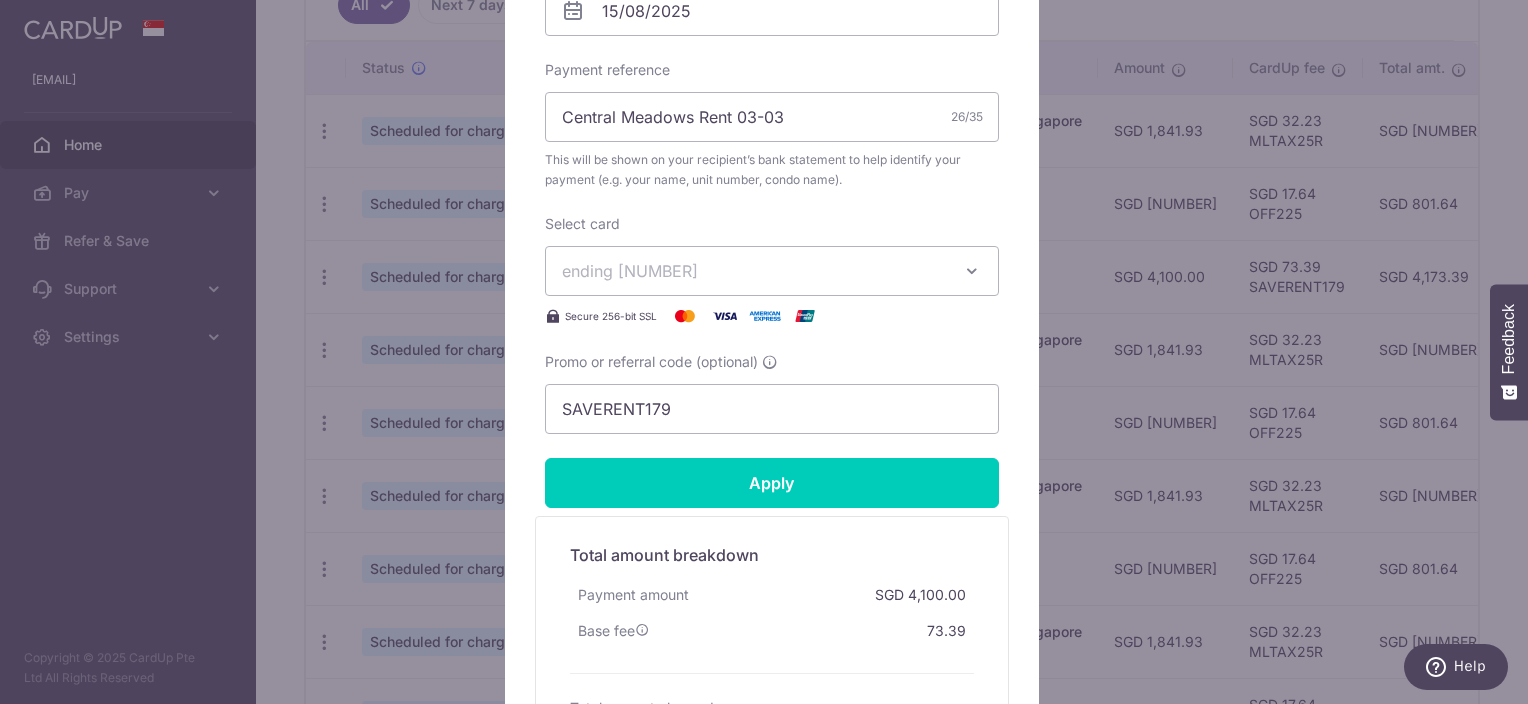scroll, scrollTop: 707, scrollLeft: 0, axis: vertical 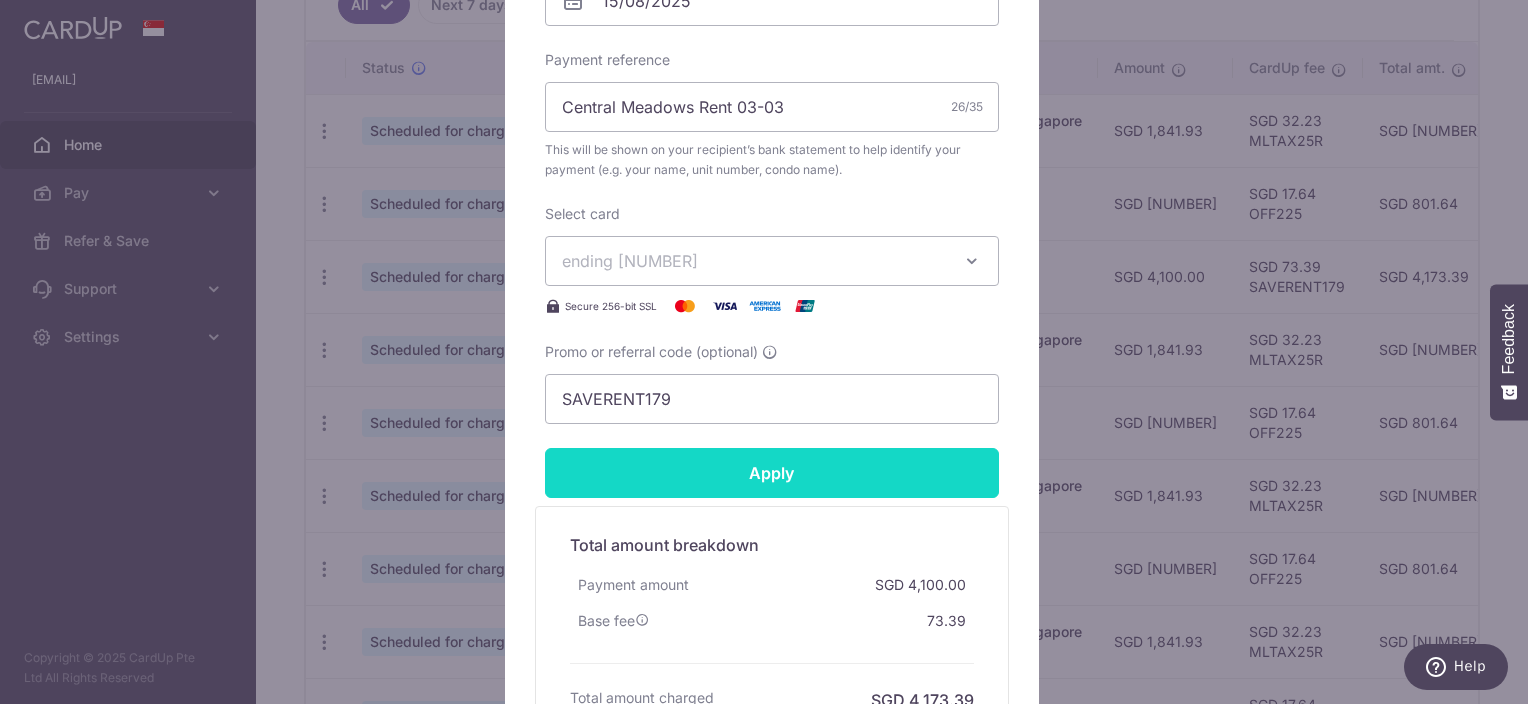 click on "Apply" at bounding box center [772, 473] 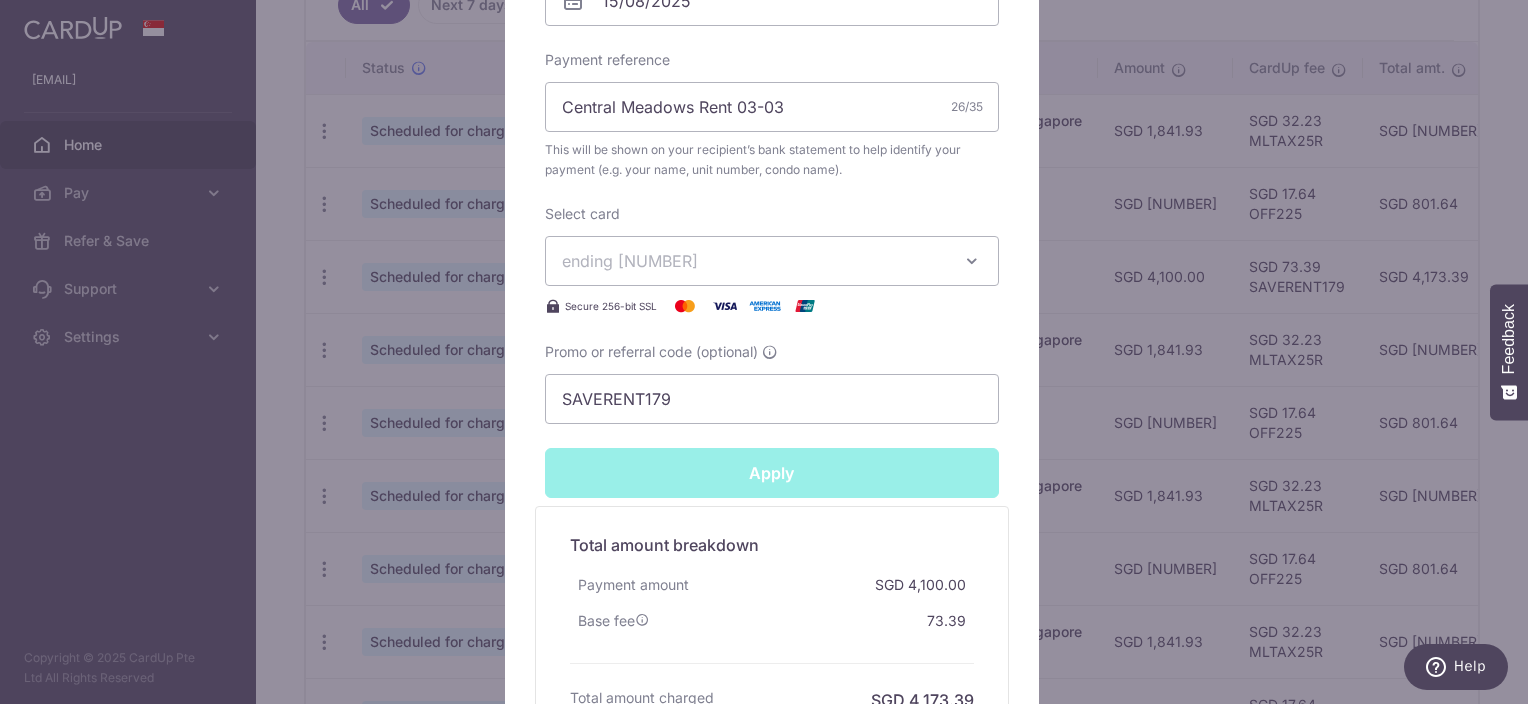 type on "Successfully Applied" 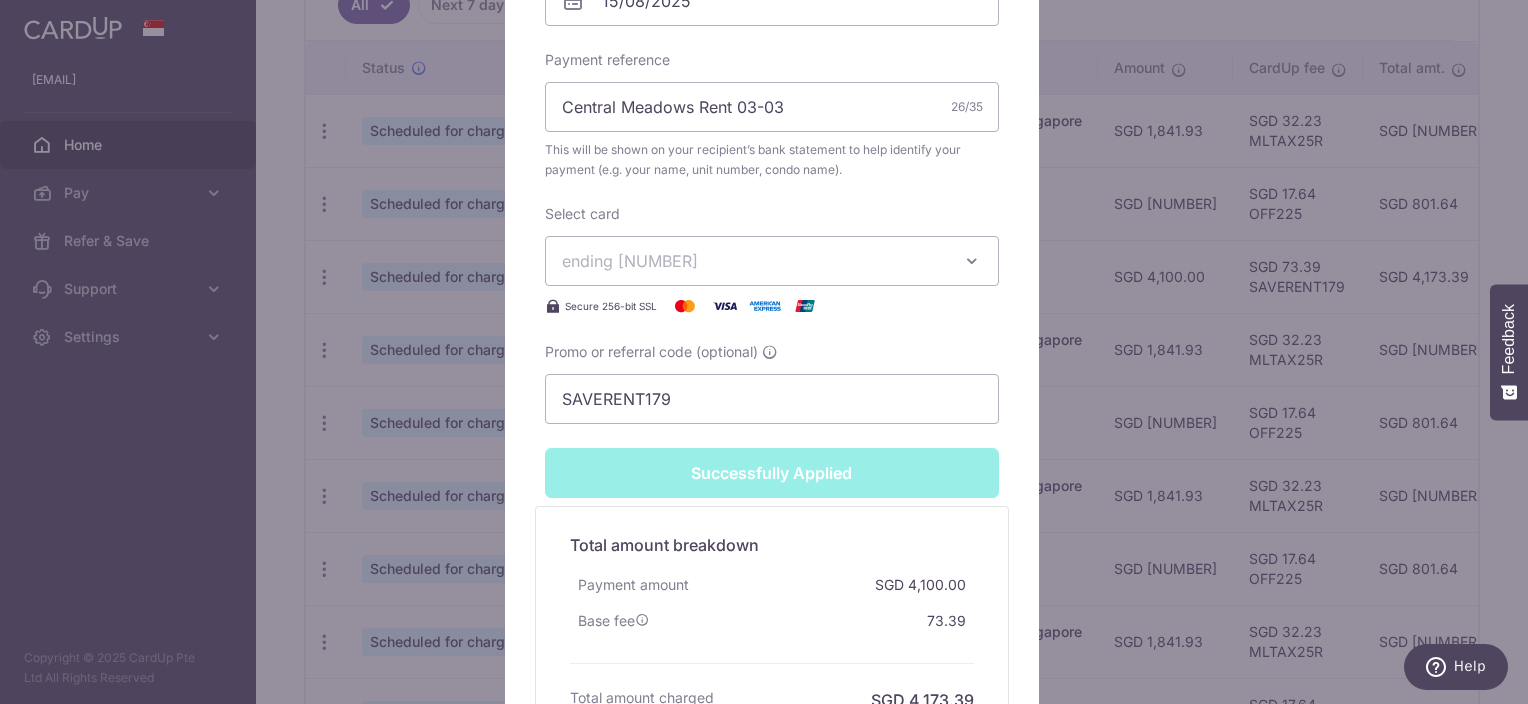 scroll, scrollTop: 776, scrollLeft: 0, axis: vertical 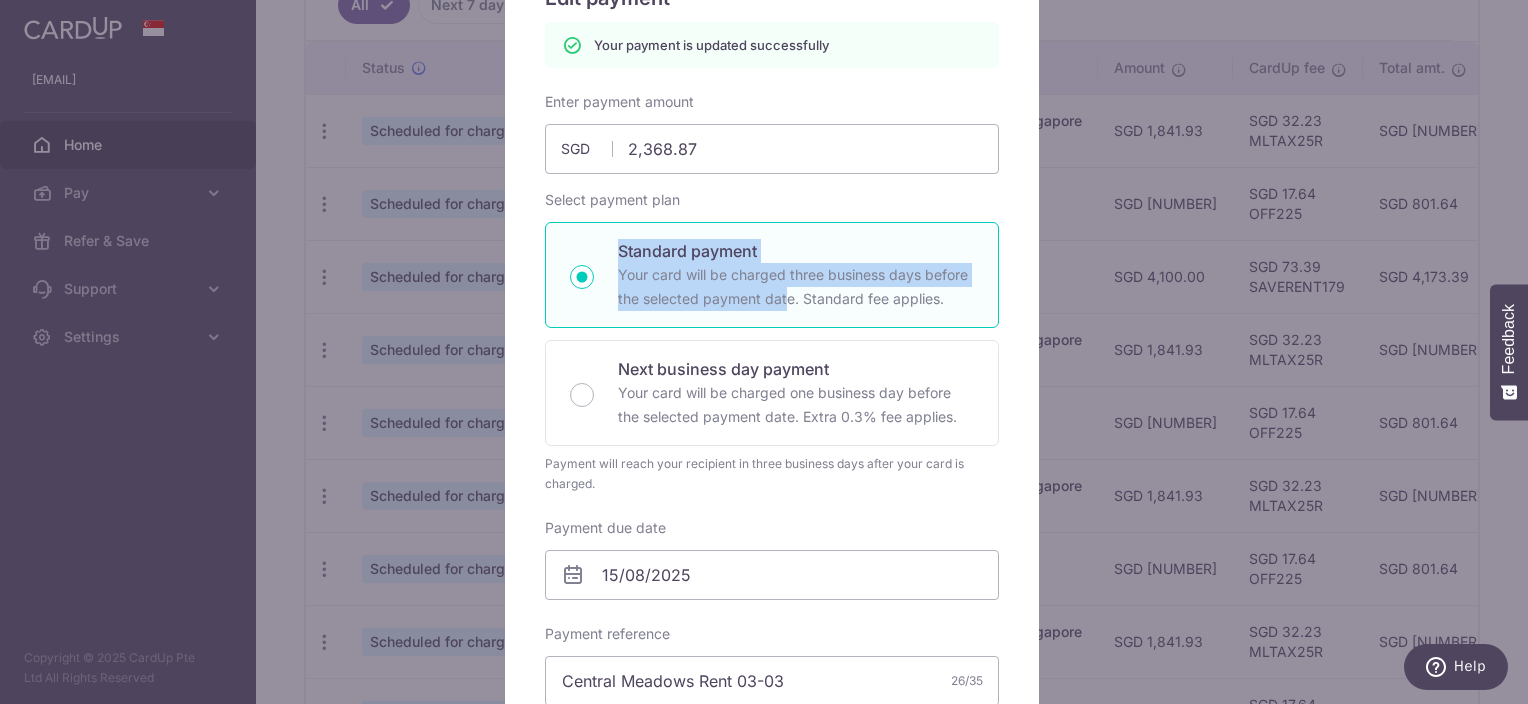 drag, startPoint x: 1503, startPoint y: 265, endPoint x: 1502, endPoint y: 202, distance: 63.007935 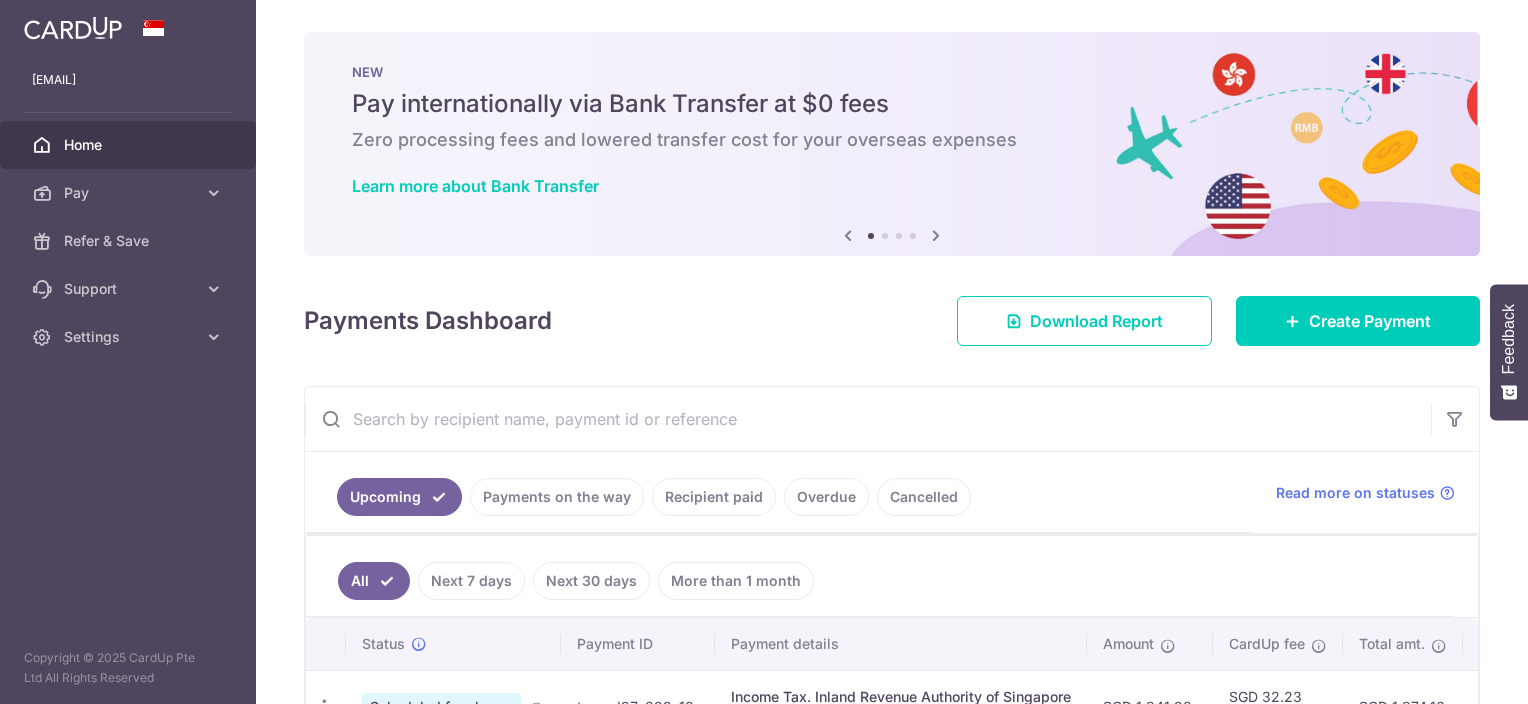 scroll, scrollTop: 0, scrollLeft: 0, axis: both 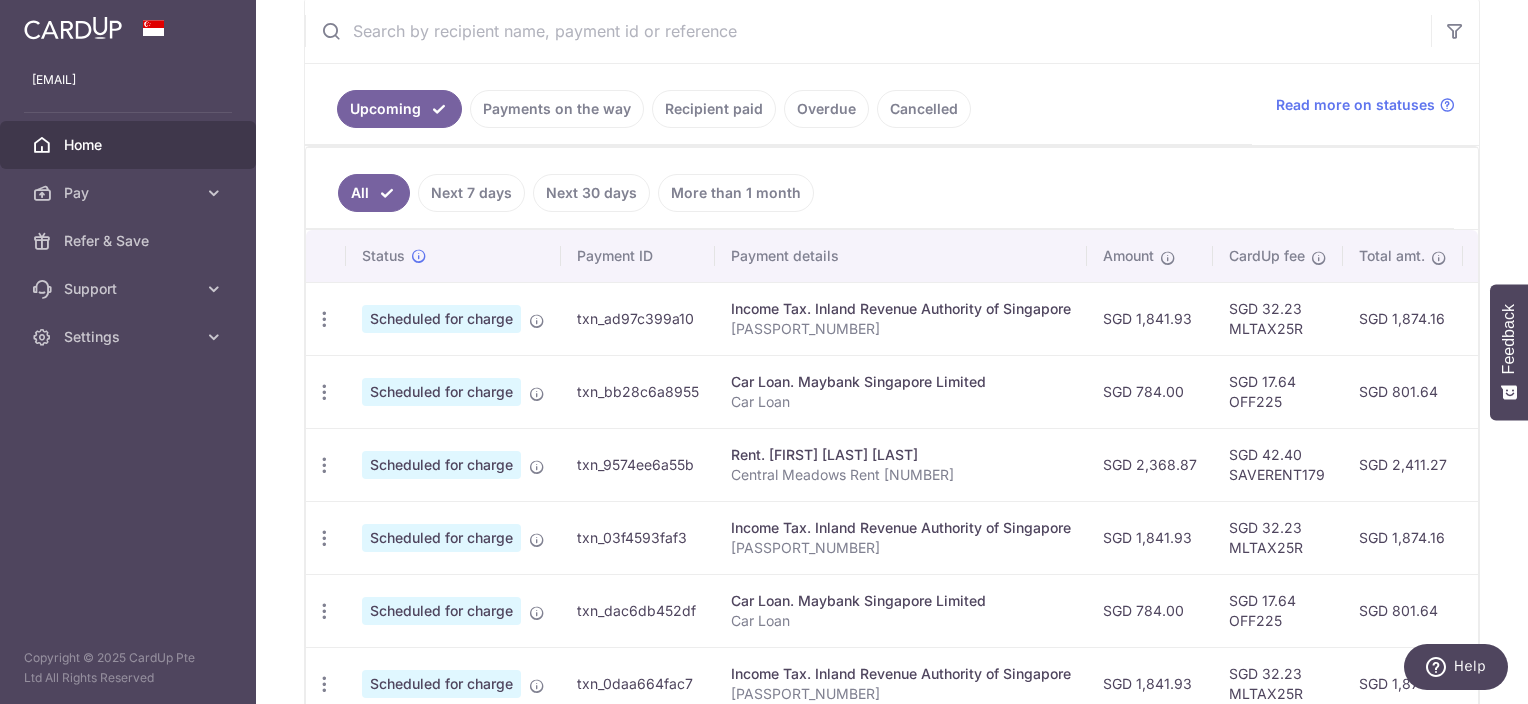 click on "Rent. Manish Vanjara Shantilal
Central Meadows Rent 03-03" at bounding box center (901, 464) 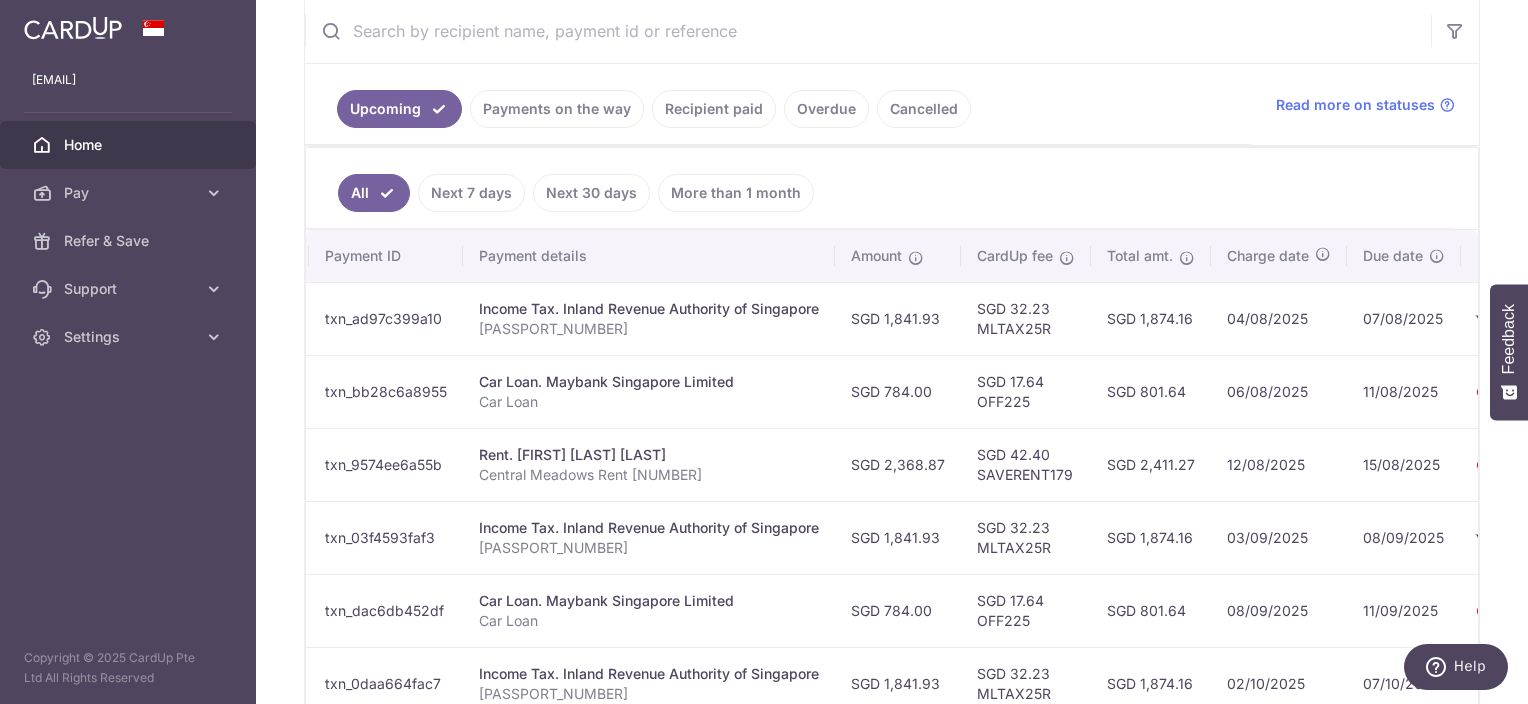 scroll, scrollTop: 0, scrollLeft: 396, axis: horizontal 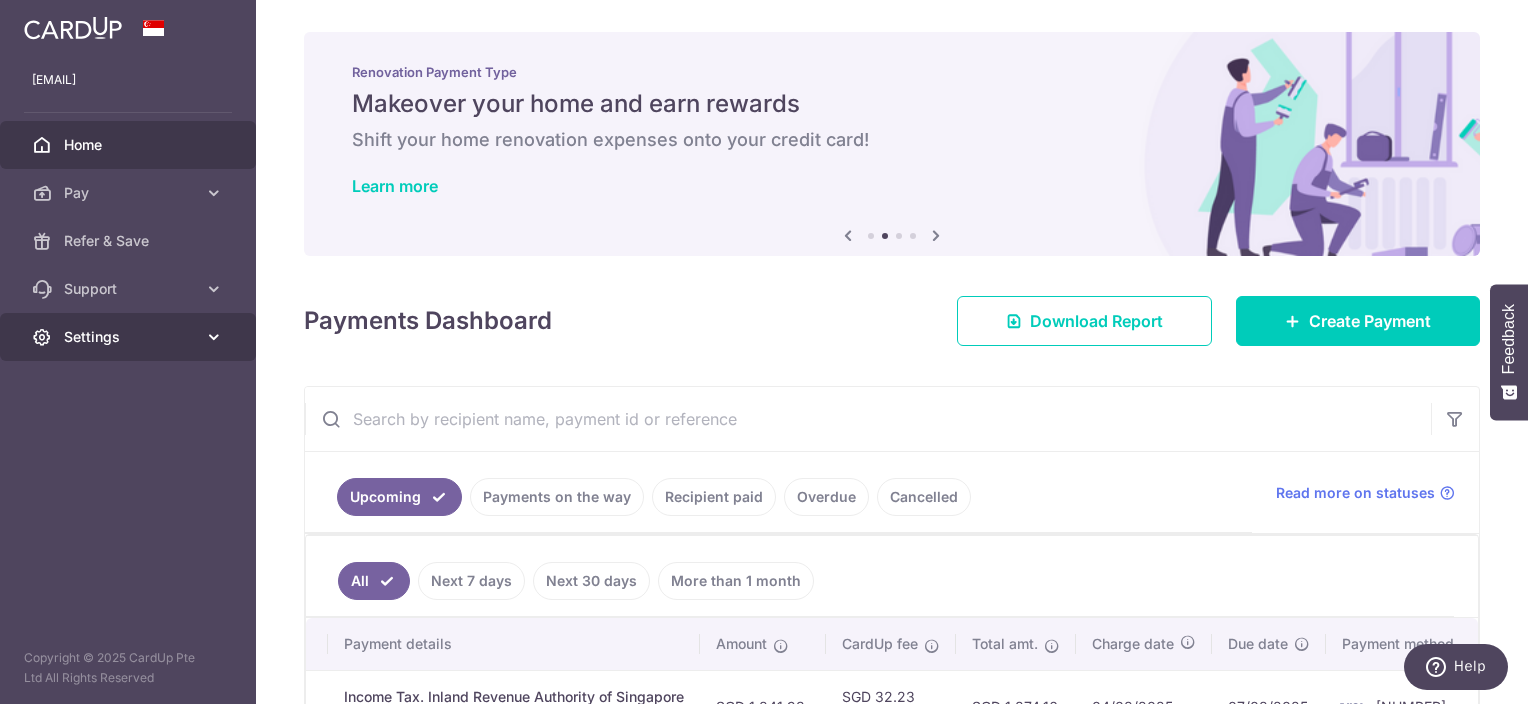 click on "Settings" at bounding box center (128, 337) 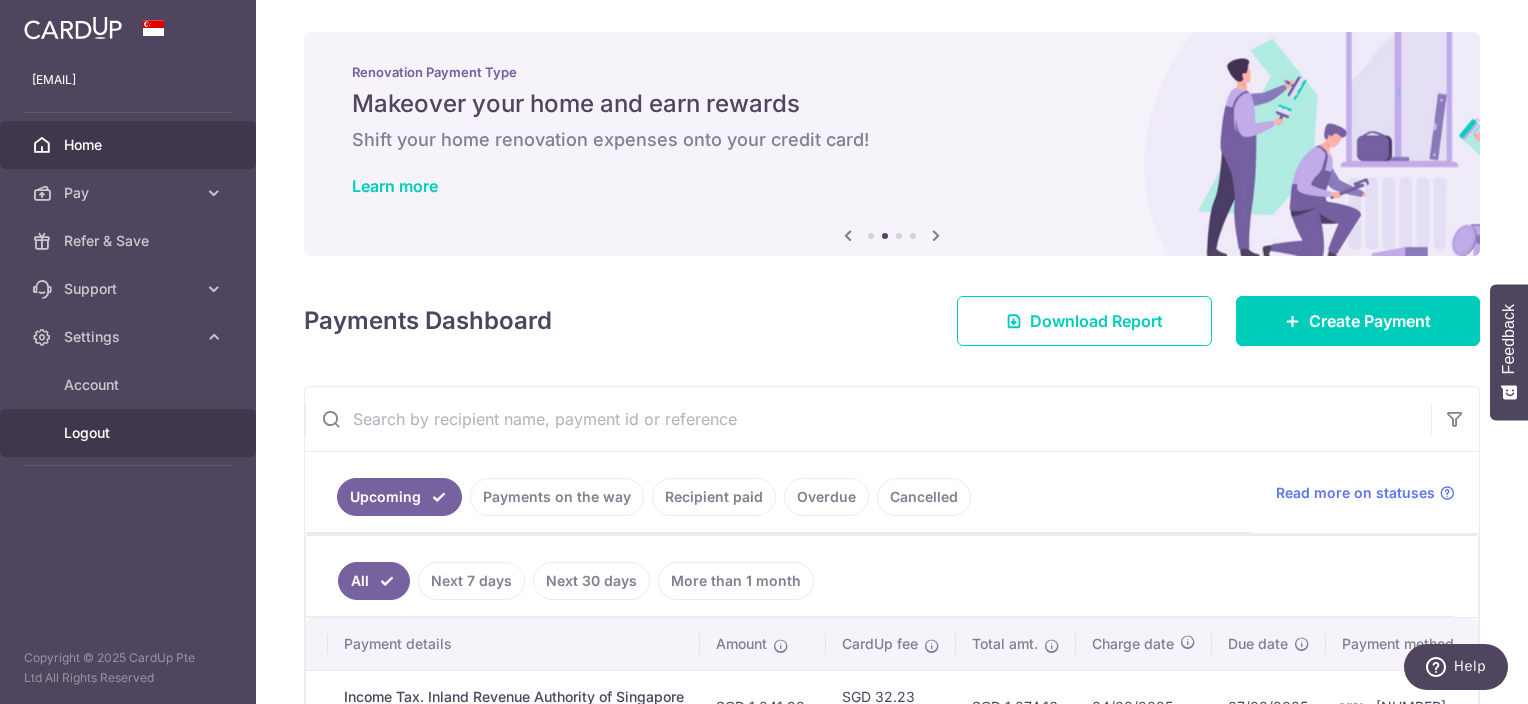 click on "Logout" at bounding box center [130, 433] 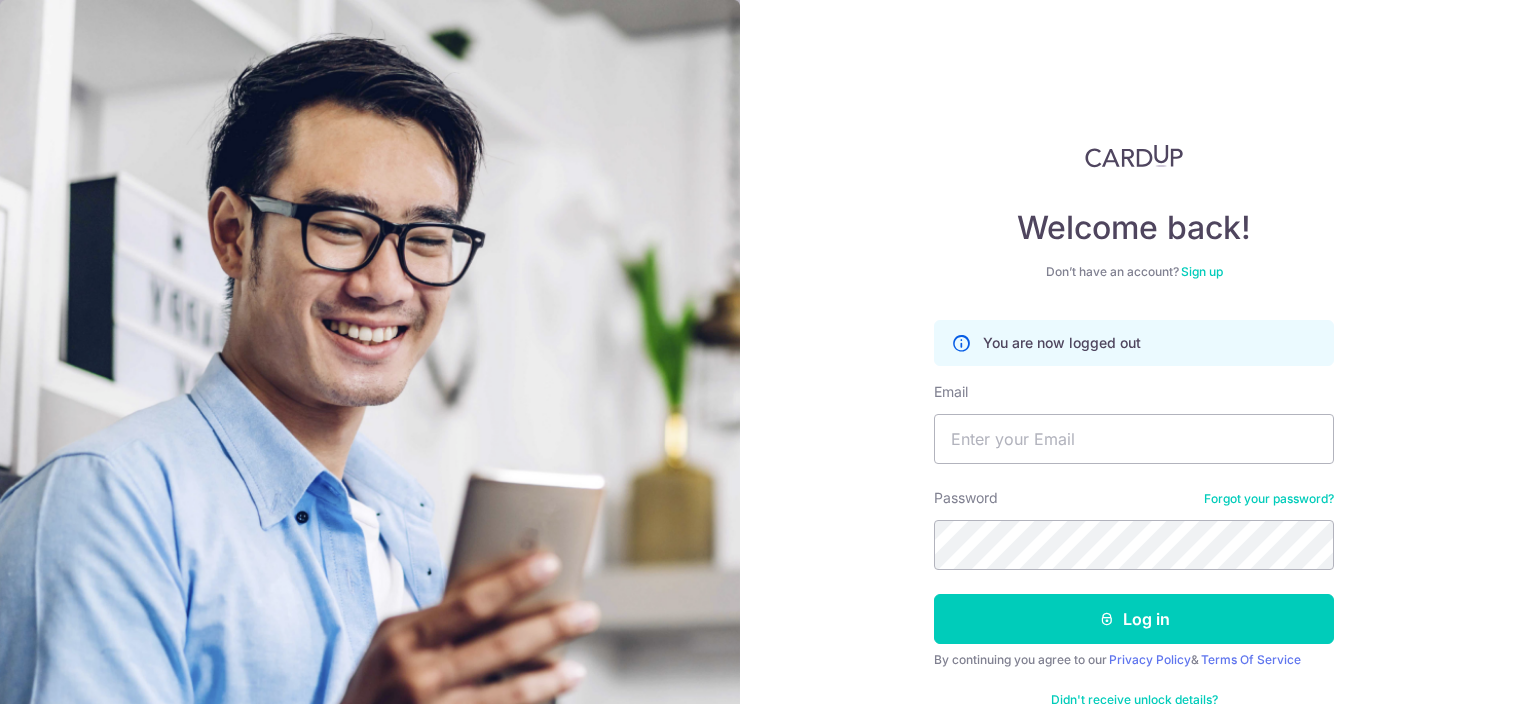 scroll, scrollTop: 0, scrollLeft: 0, axis: both 